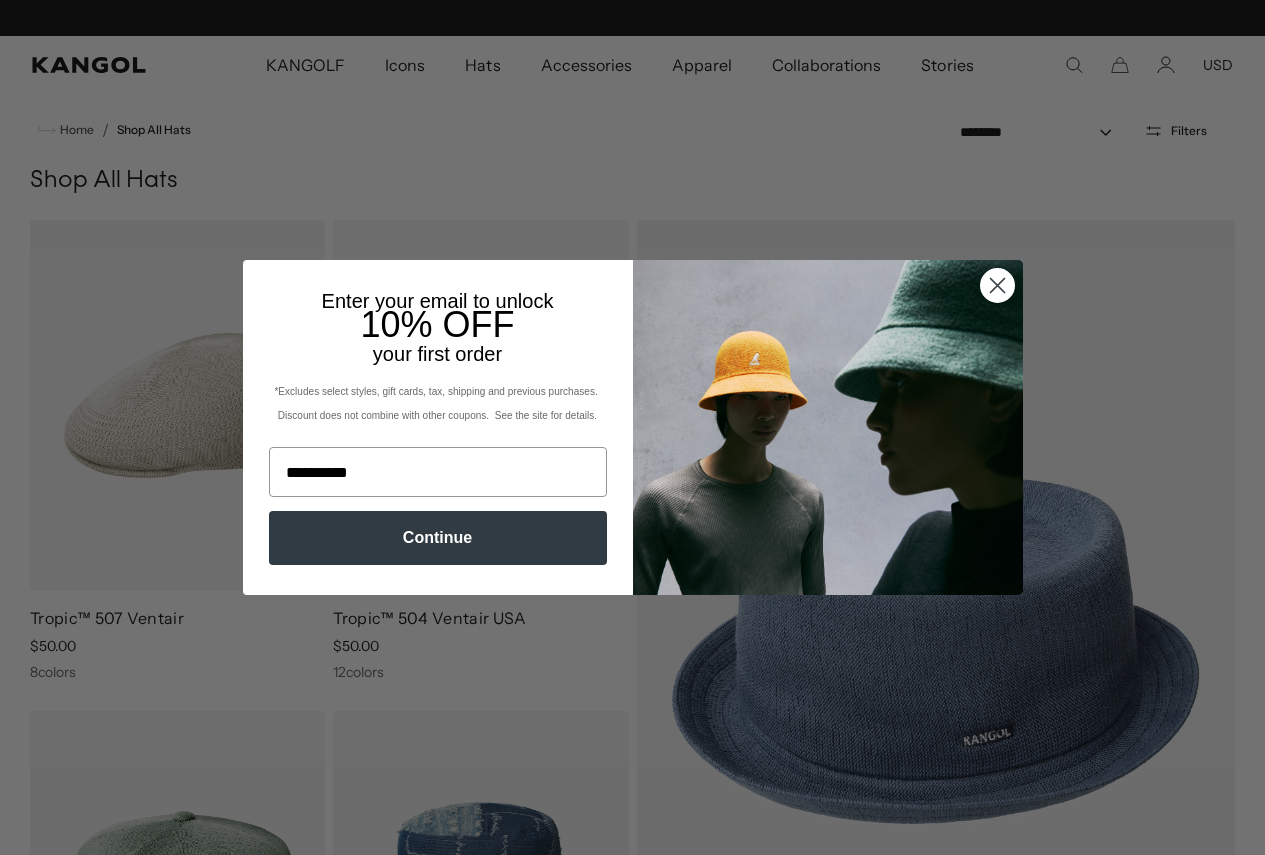 scroll, scrollTop: 0, scrollLeft: 0, axis: both 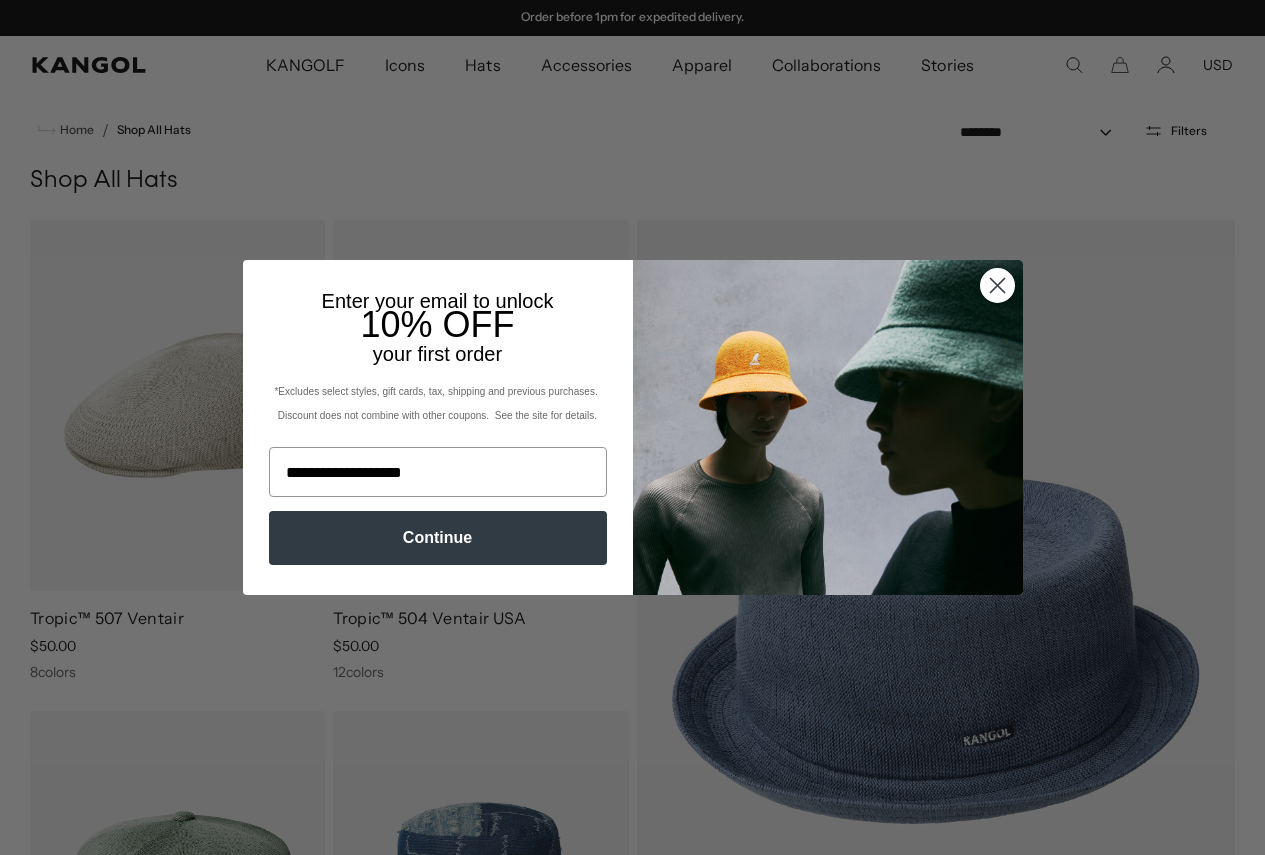 type on "**********" 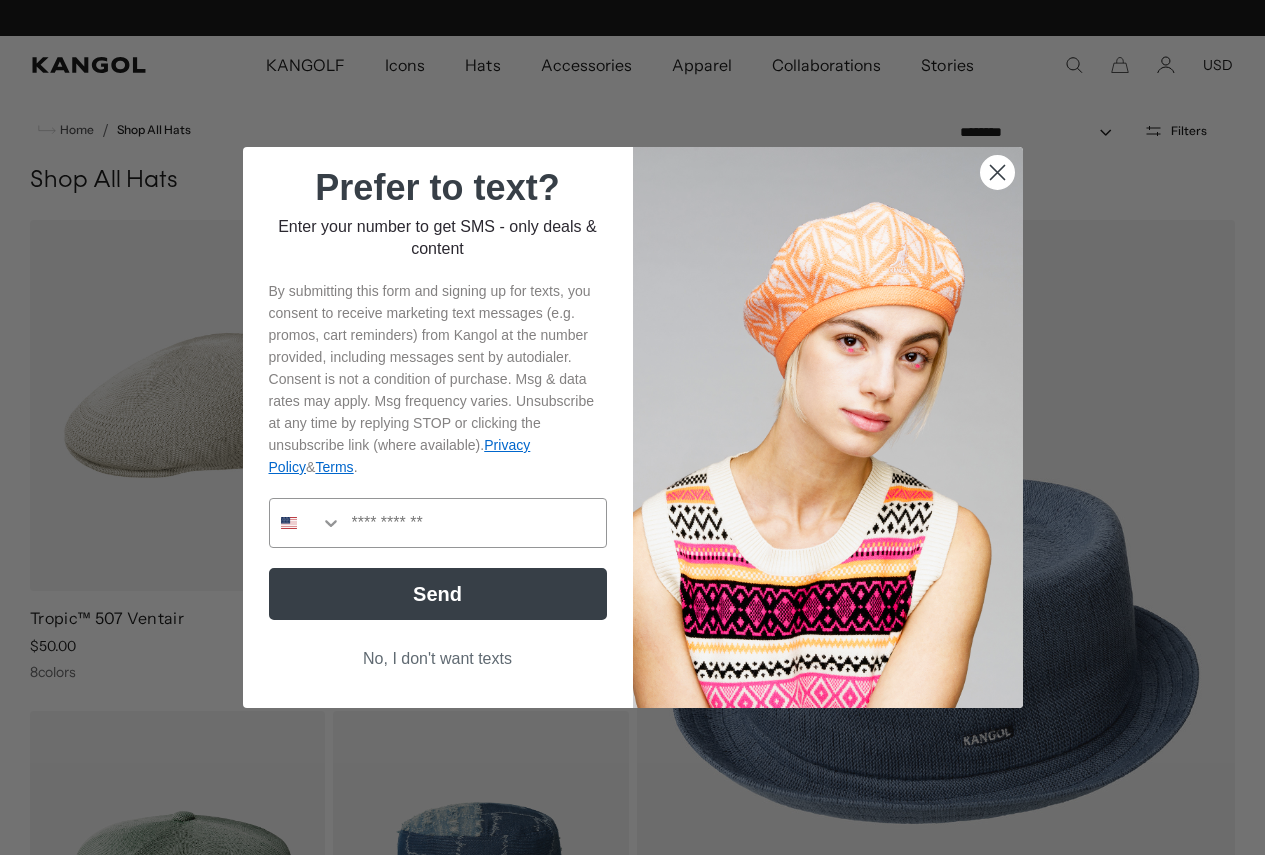 scroll, scrollTop: 0, scrollLeft: 412, axis: horizontal 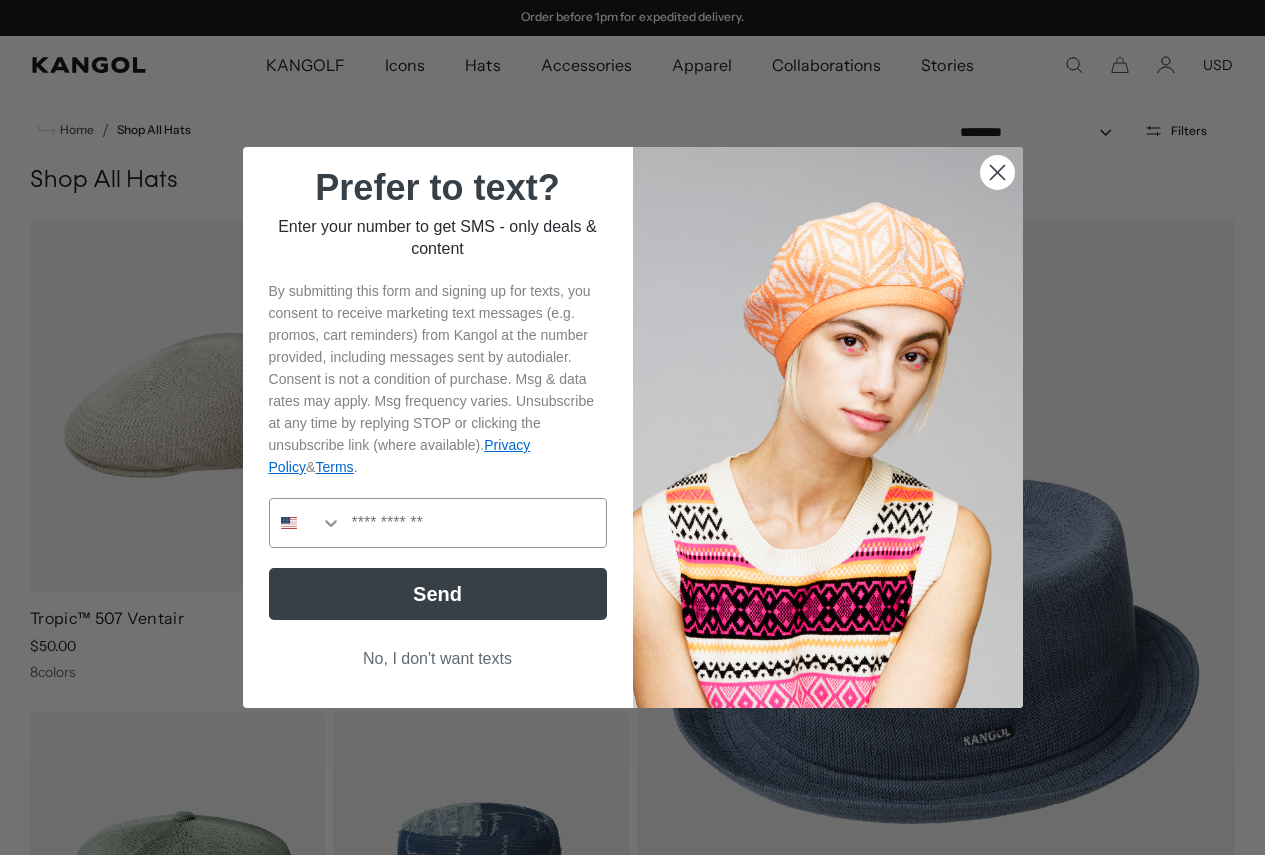 click on "No, I don't want texts" at bounding box center (438, 659) 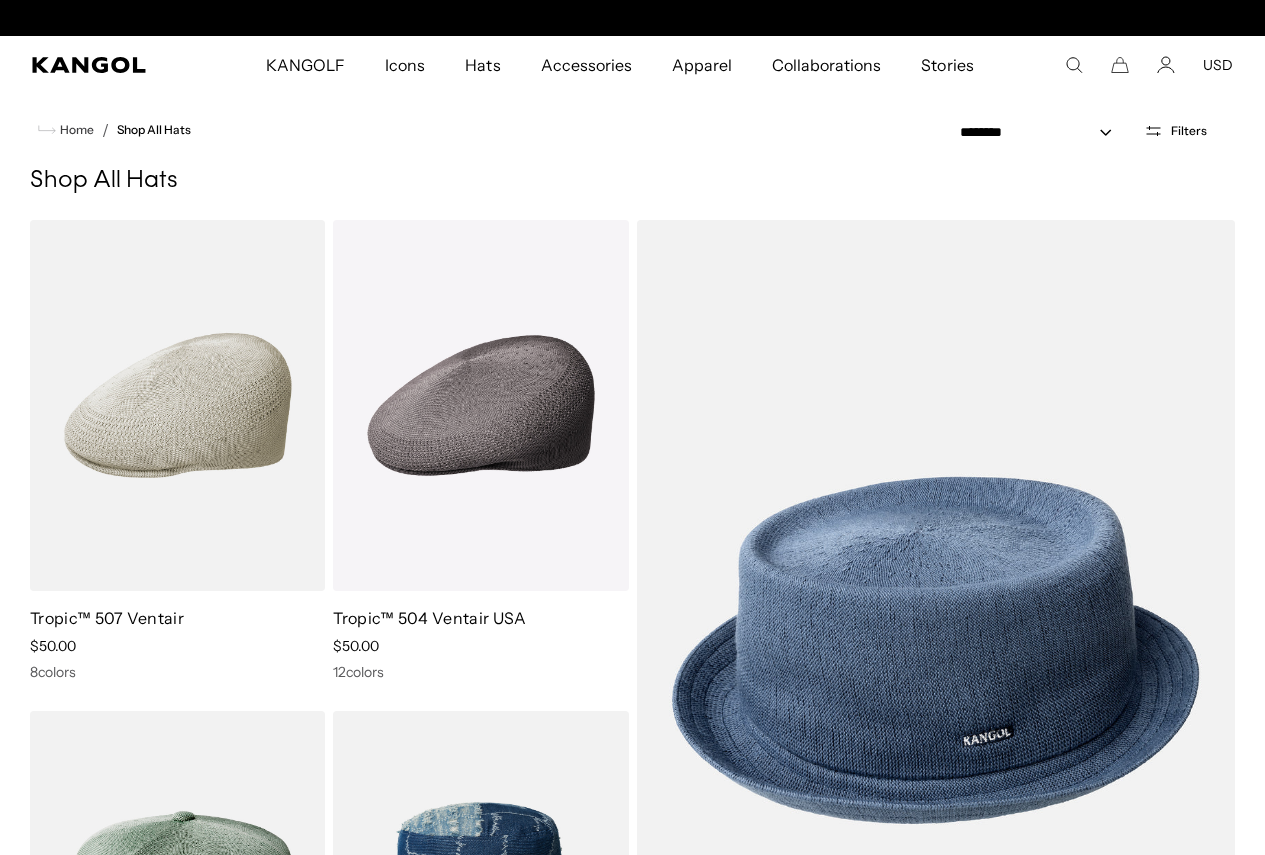 scroll, scrollTop: 0, scrollLeft: 0, axis: both 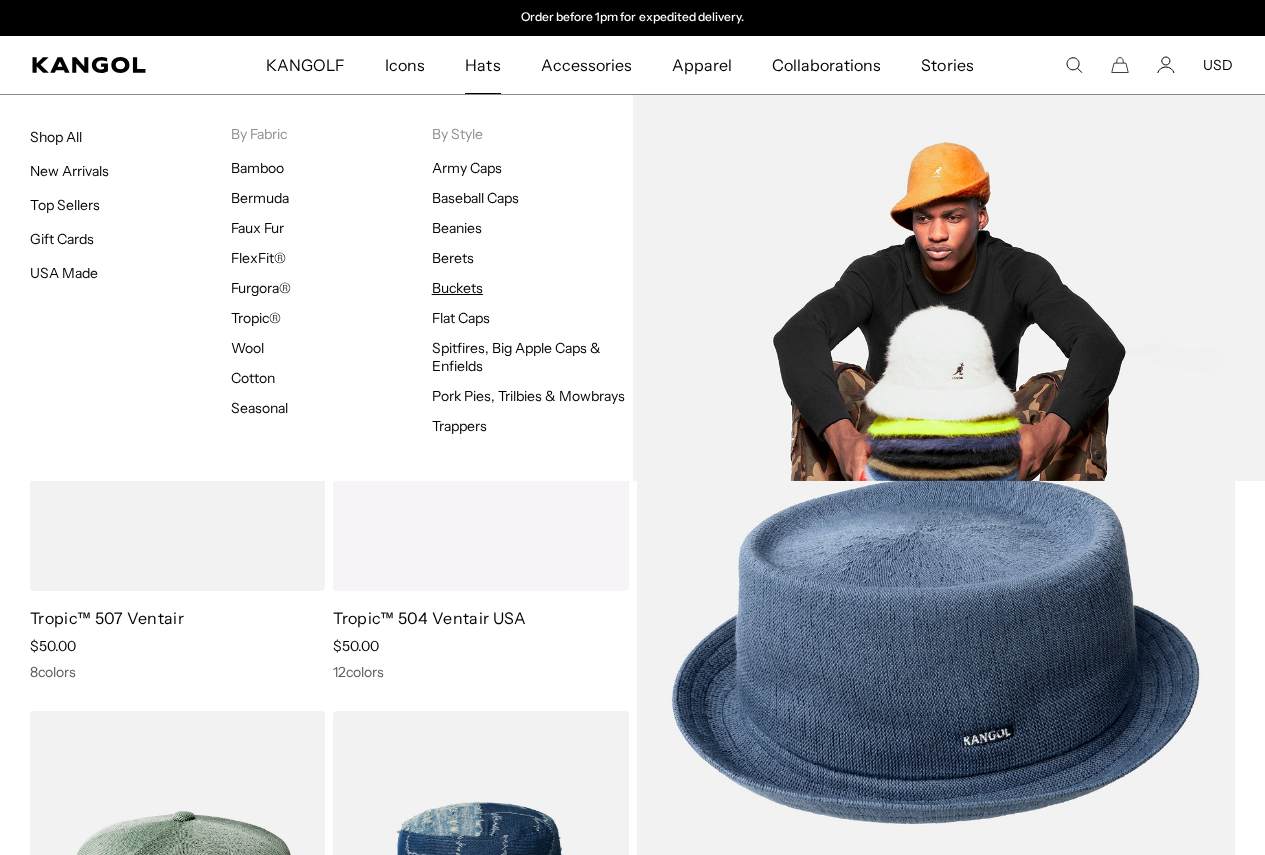 click on "Buckets" at bounding box center (457, 288) 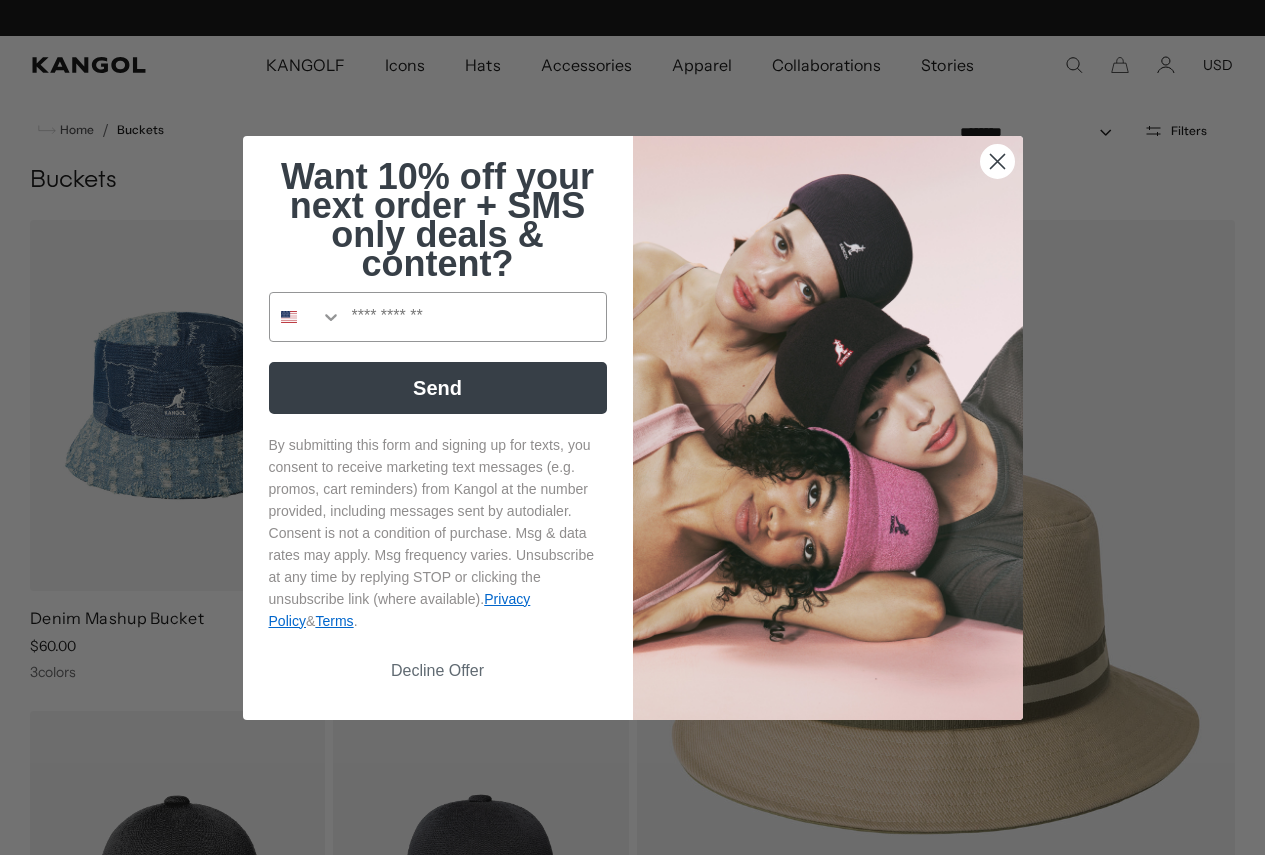 scroll, scrollTop: 200, scrollLeft: 0, axis: vertical 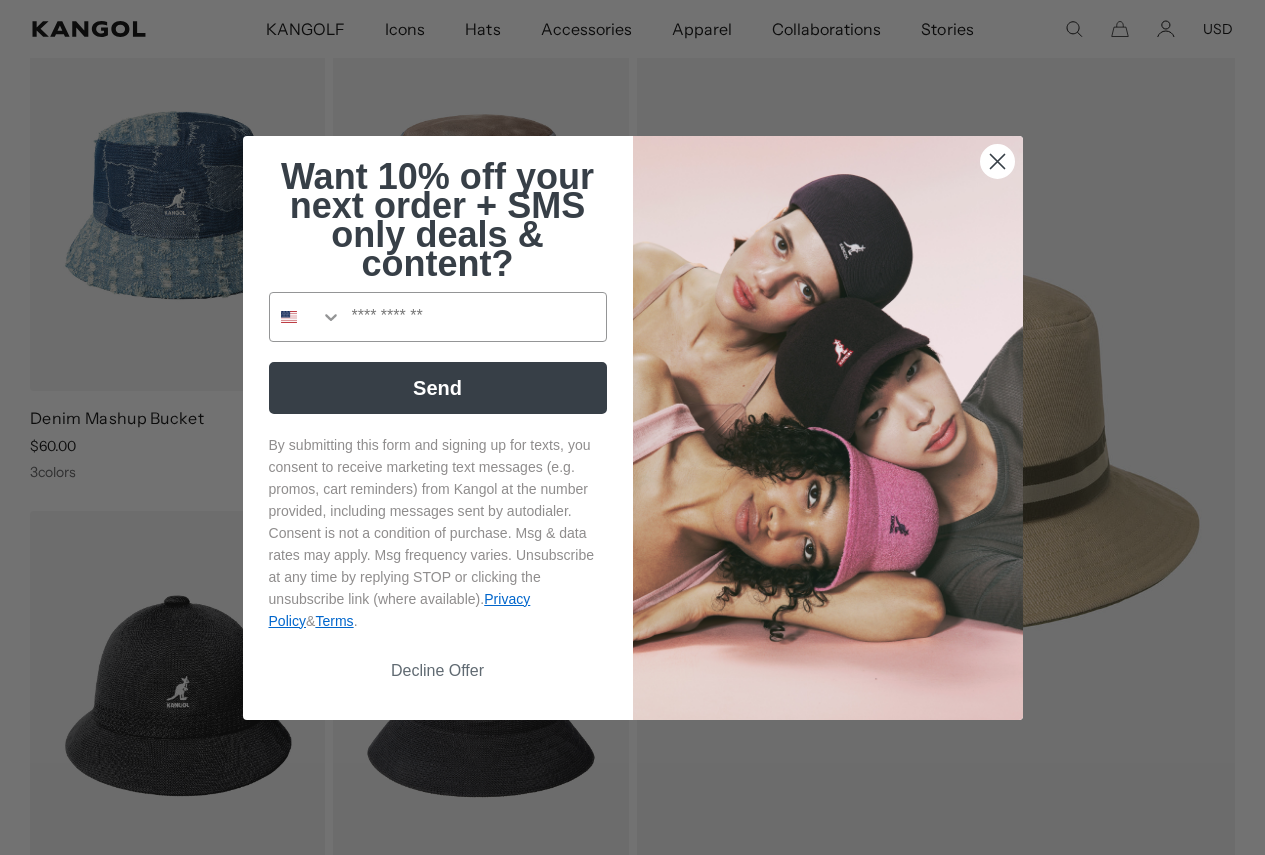 click 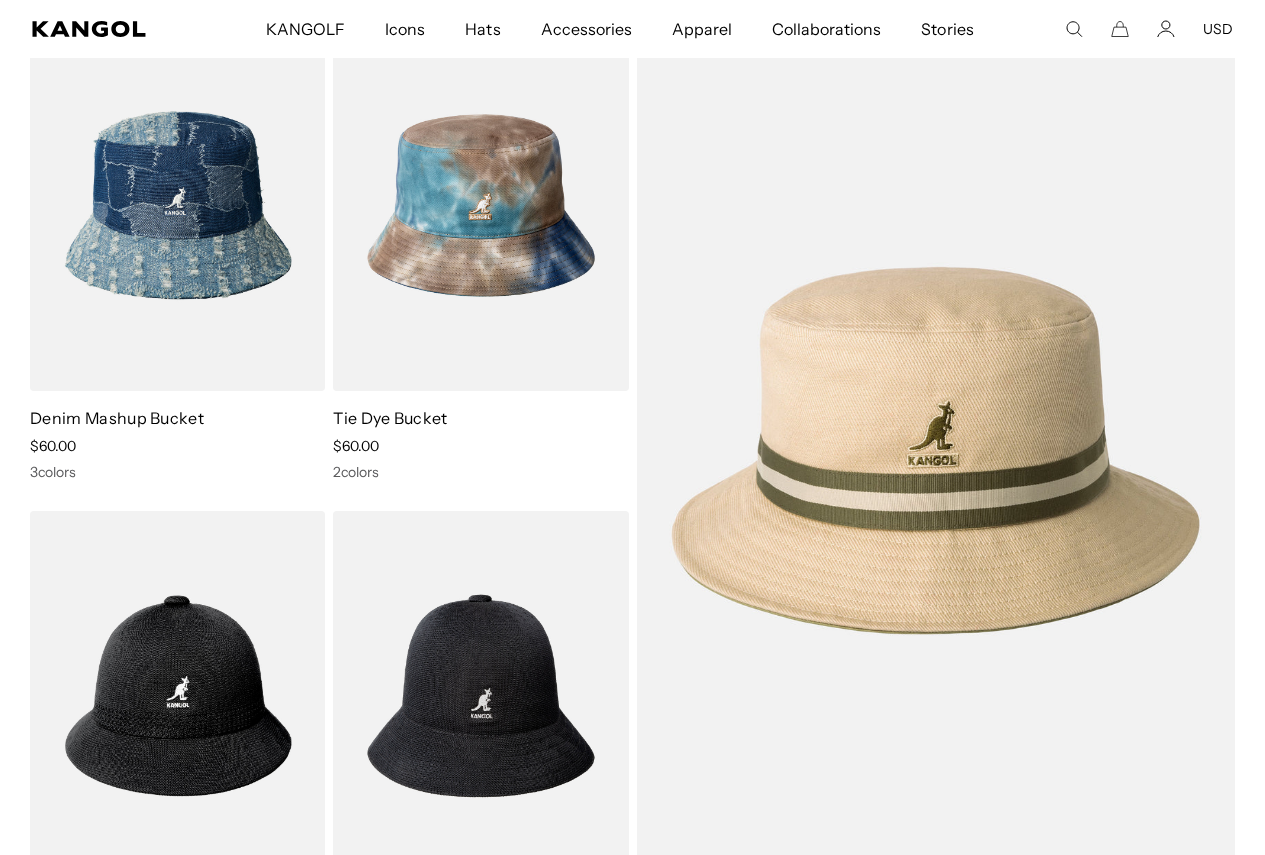 scroll, scrollTop: 0, scrollLeft: 0, axis: both 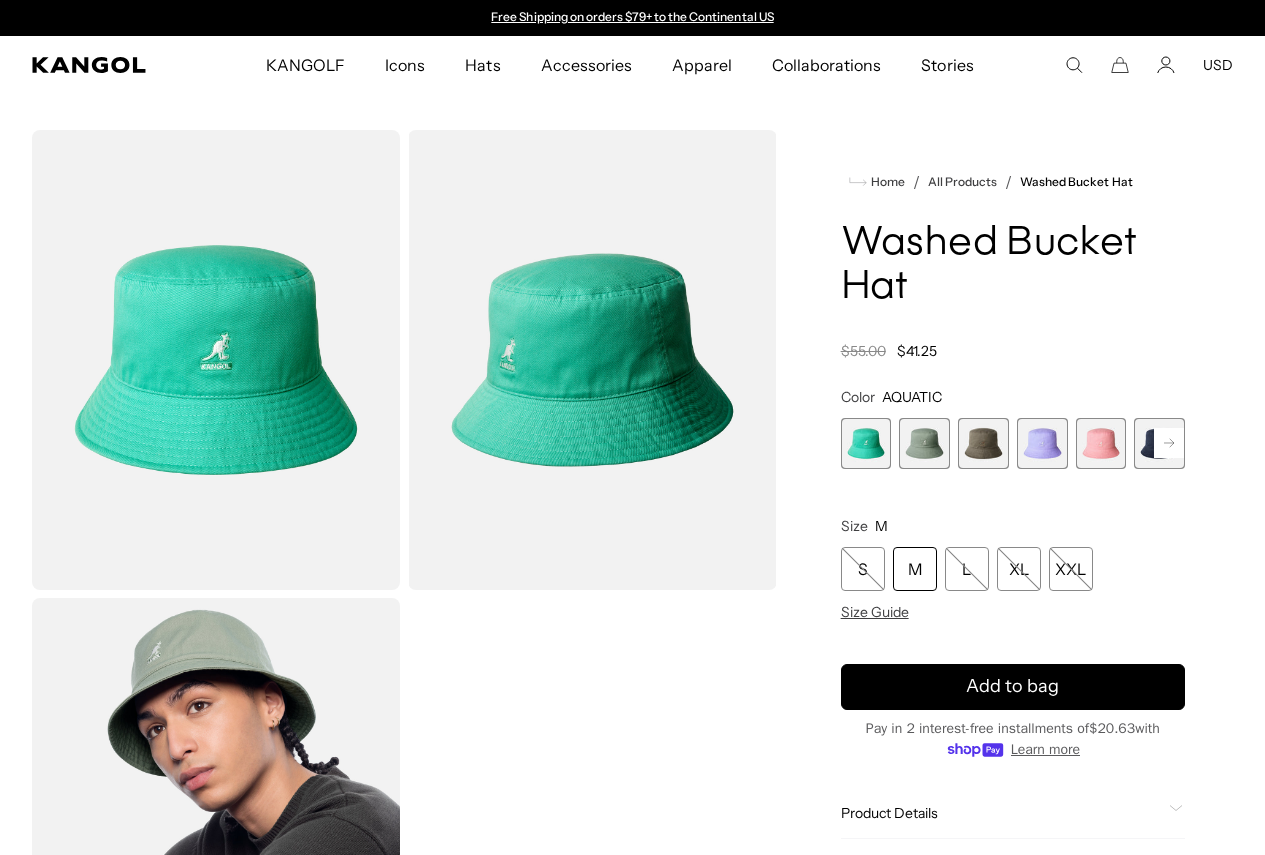 click 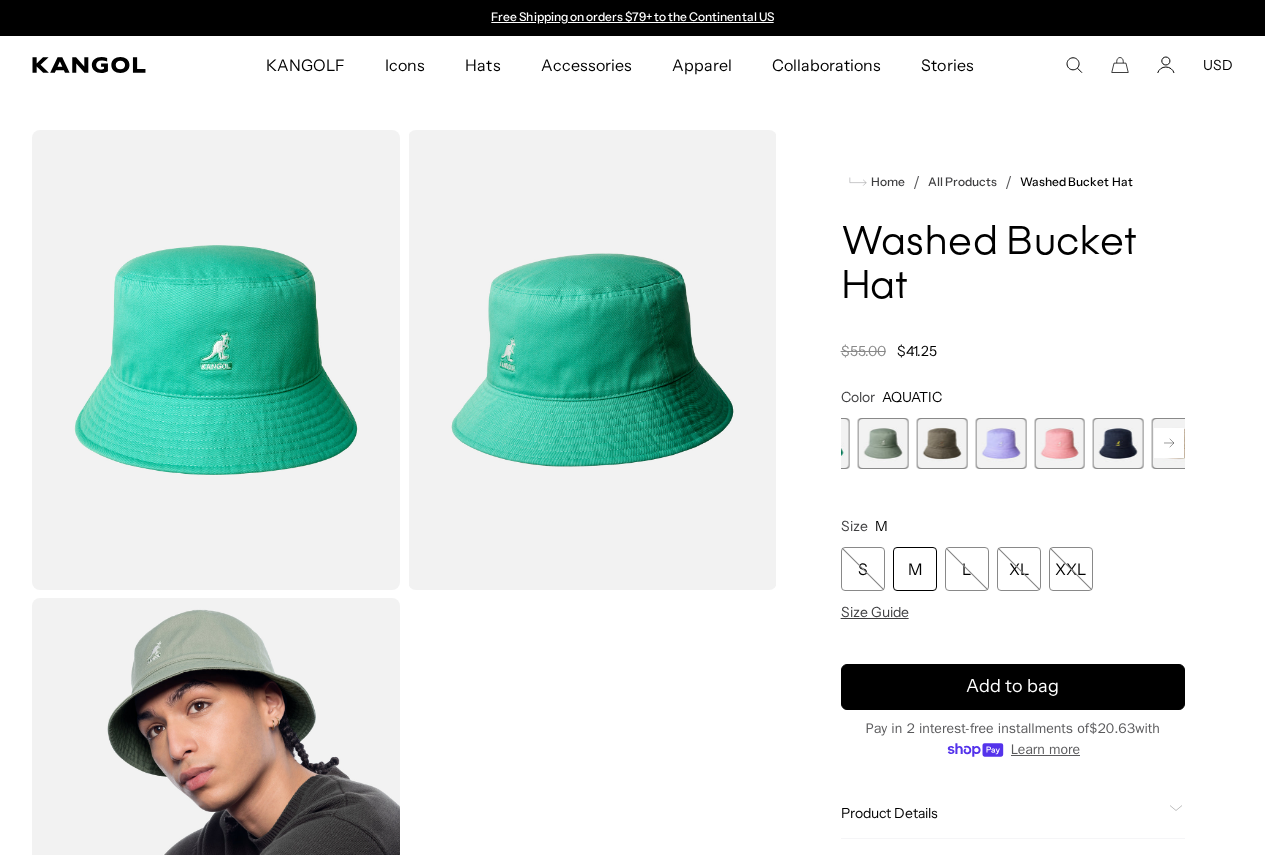 click at bounding box center [1118, 443] 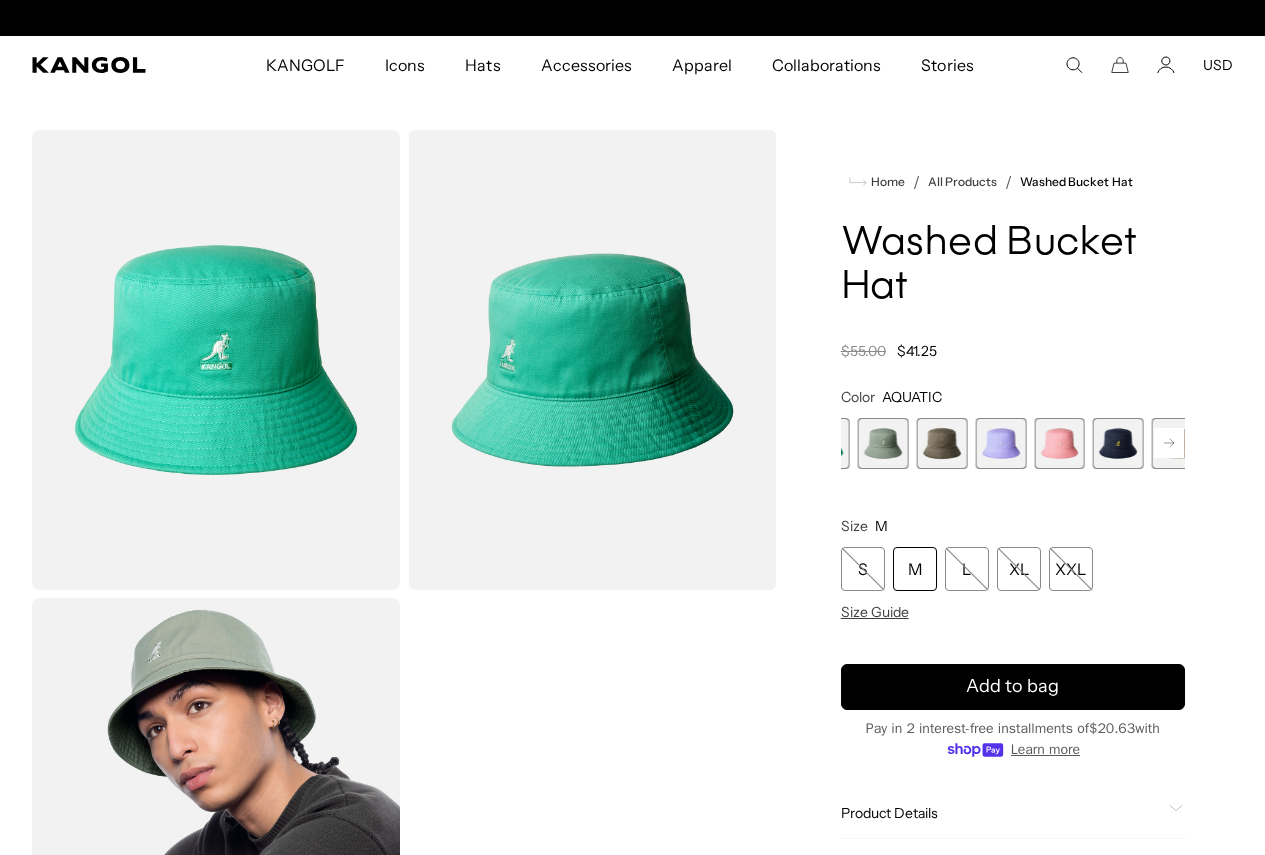 click at bounding box center (1118, 443) 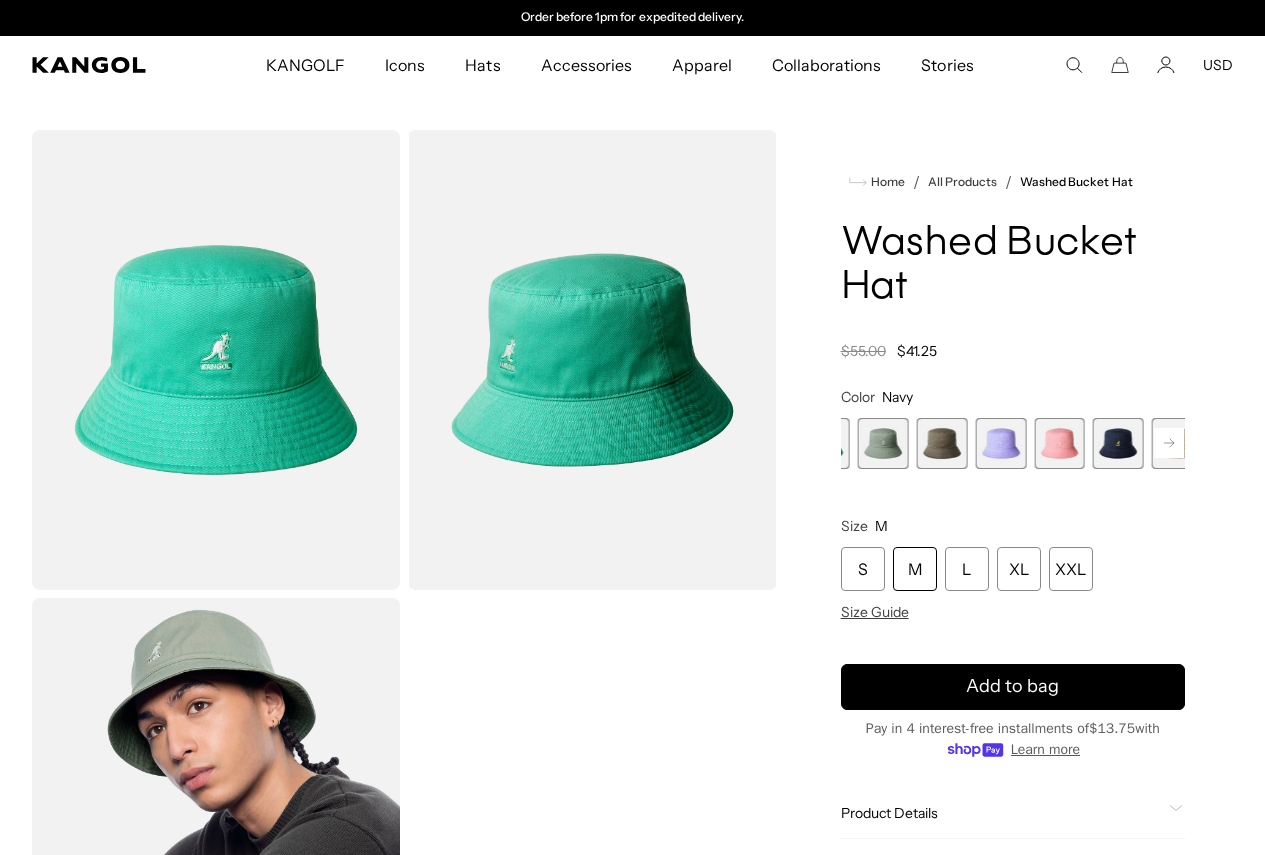 scroll, scrollTop: 0, scrollLeft: 0, axis: both 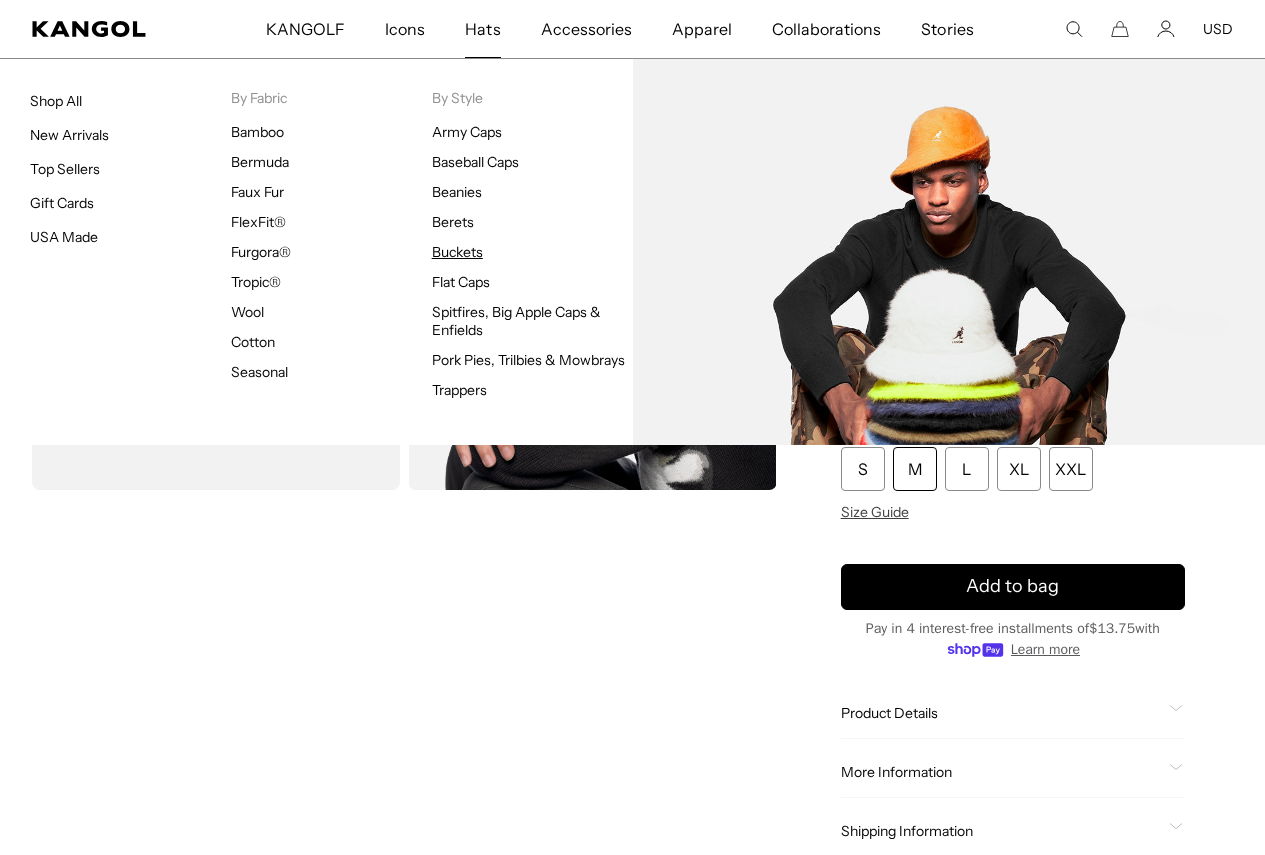 click on "Buckets" at bounding box center (457, 252) 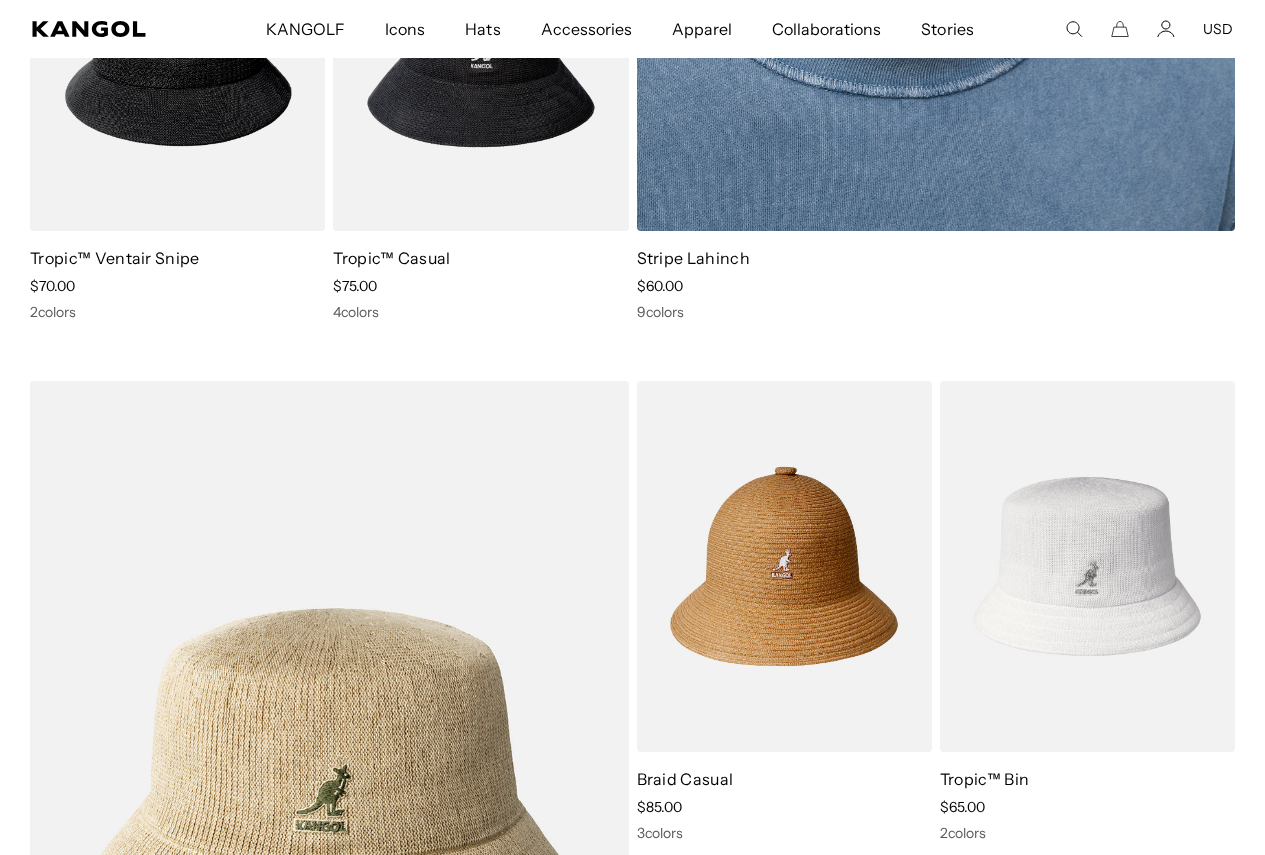 scroll, scrollTop: 1000, scrollLeft: 0, axis: vertical 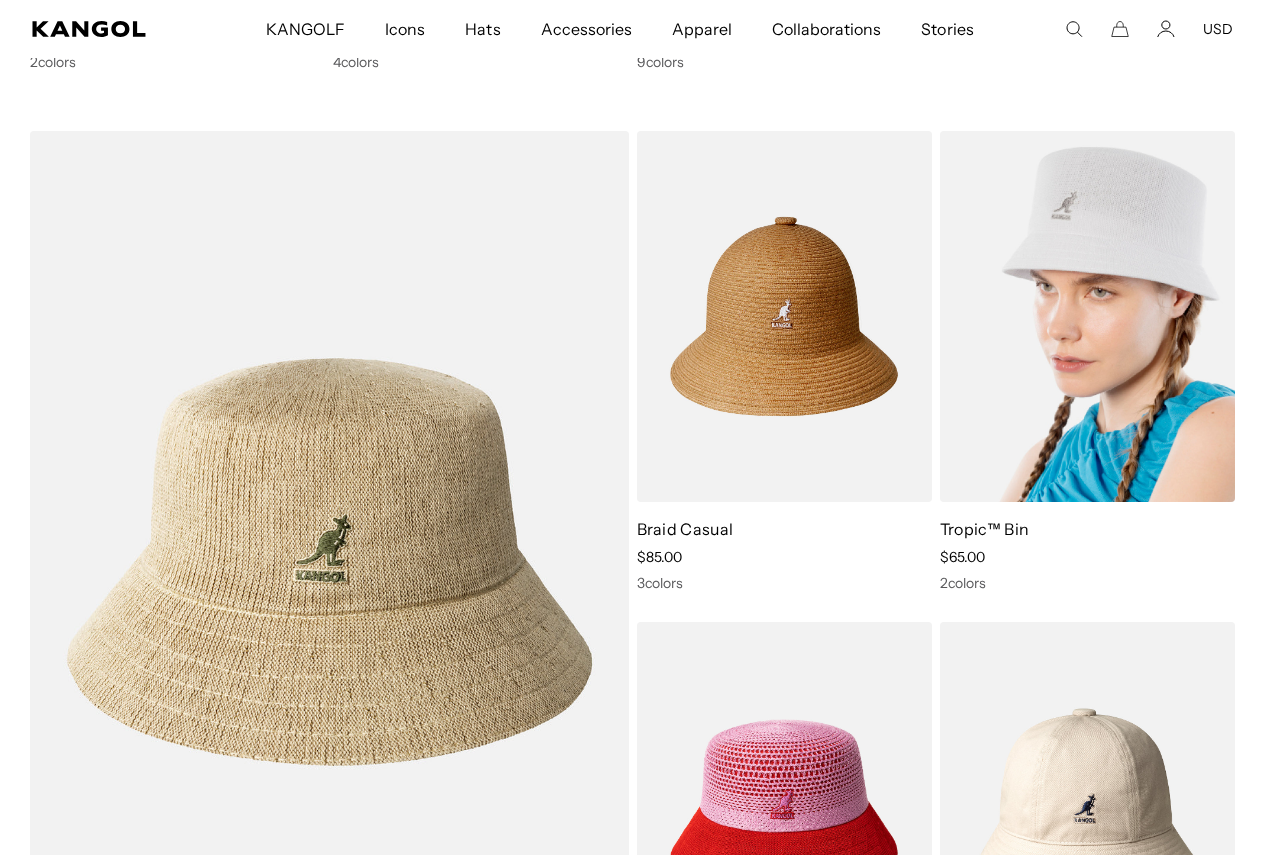 click at bounding box center [1087, 316] 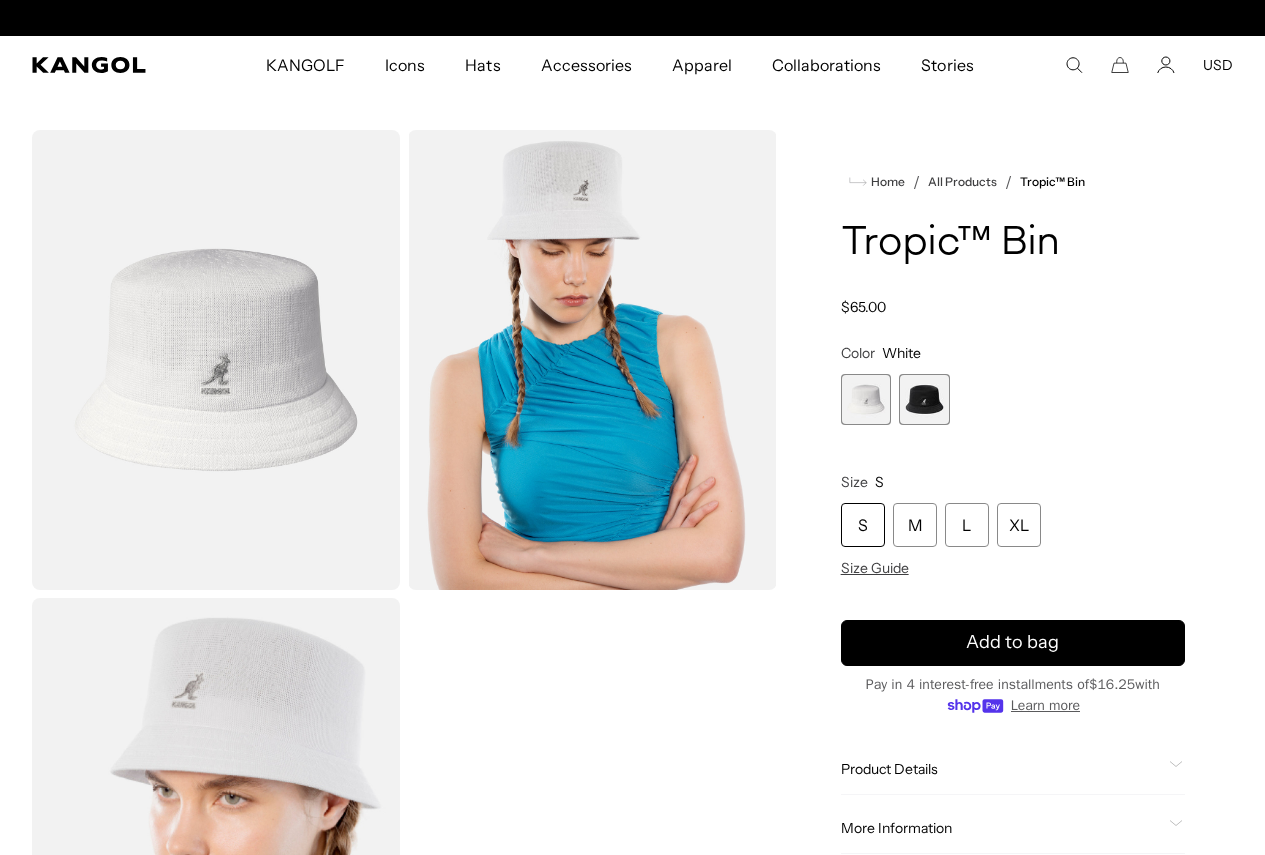 scroll, scrollTop: 0, scrollLeft: 0, axis: both 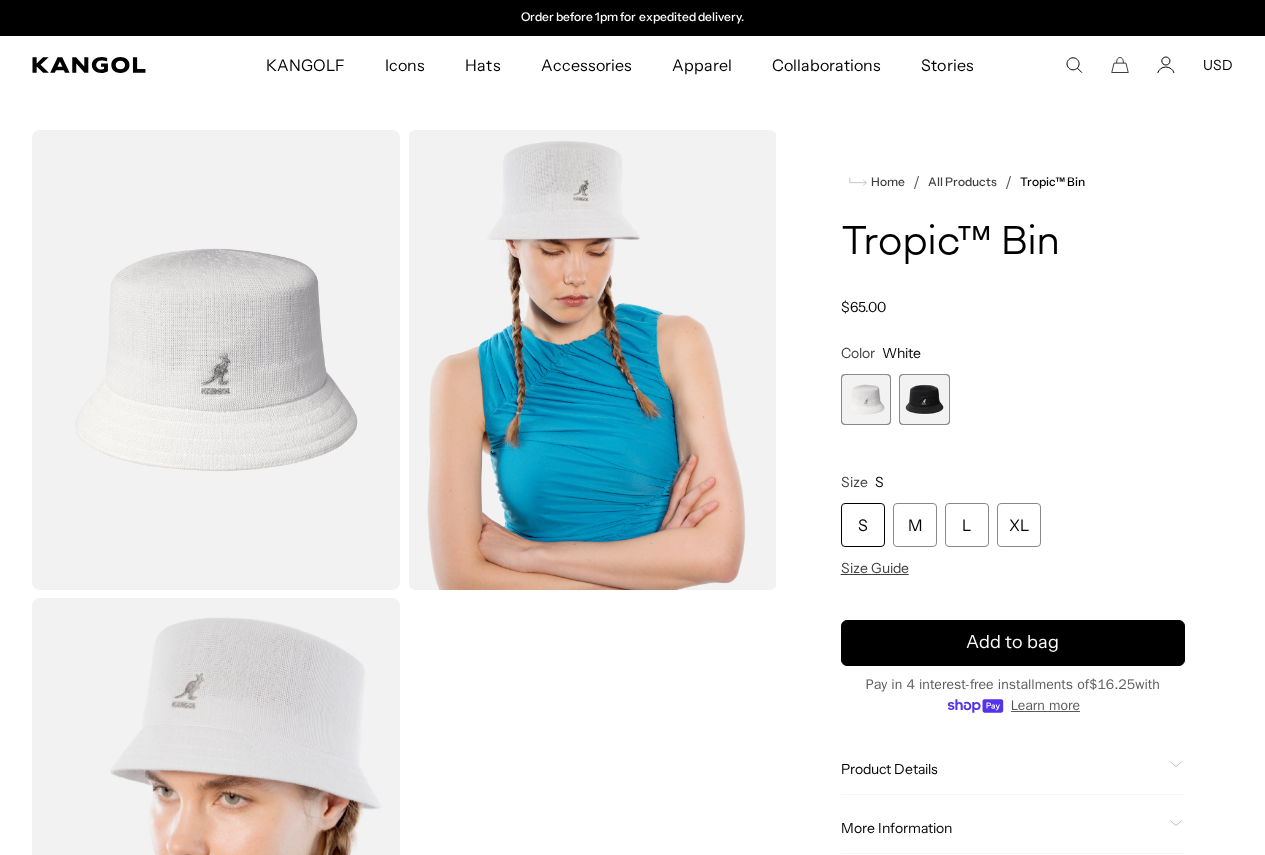 click at bounding box center [924, 399] 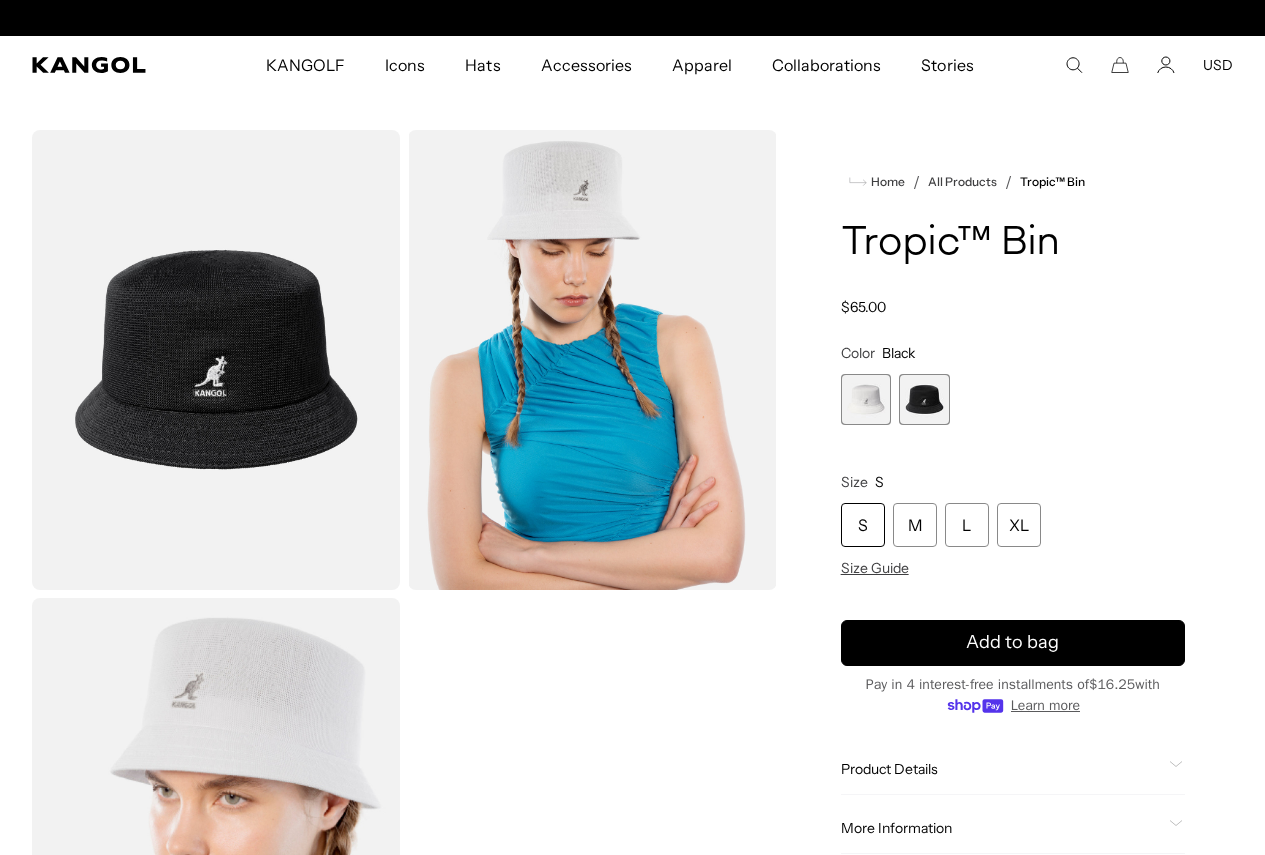 scroll, scrollTop: 0, scrollLeft: 0, axis: both 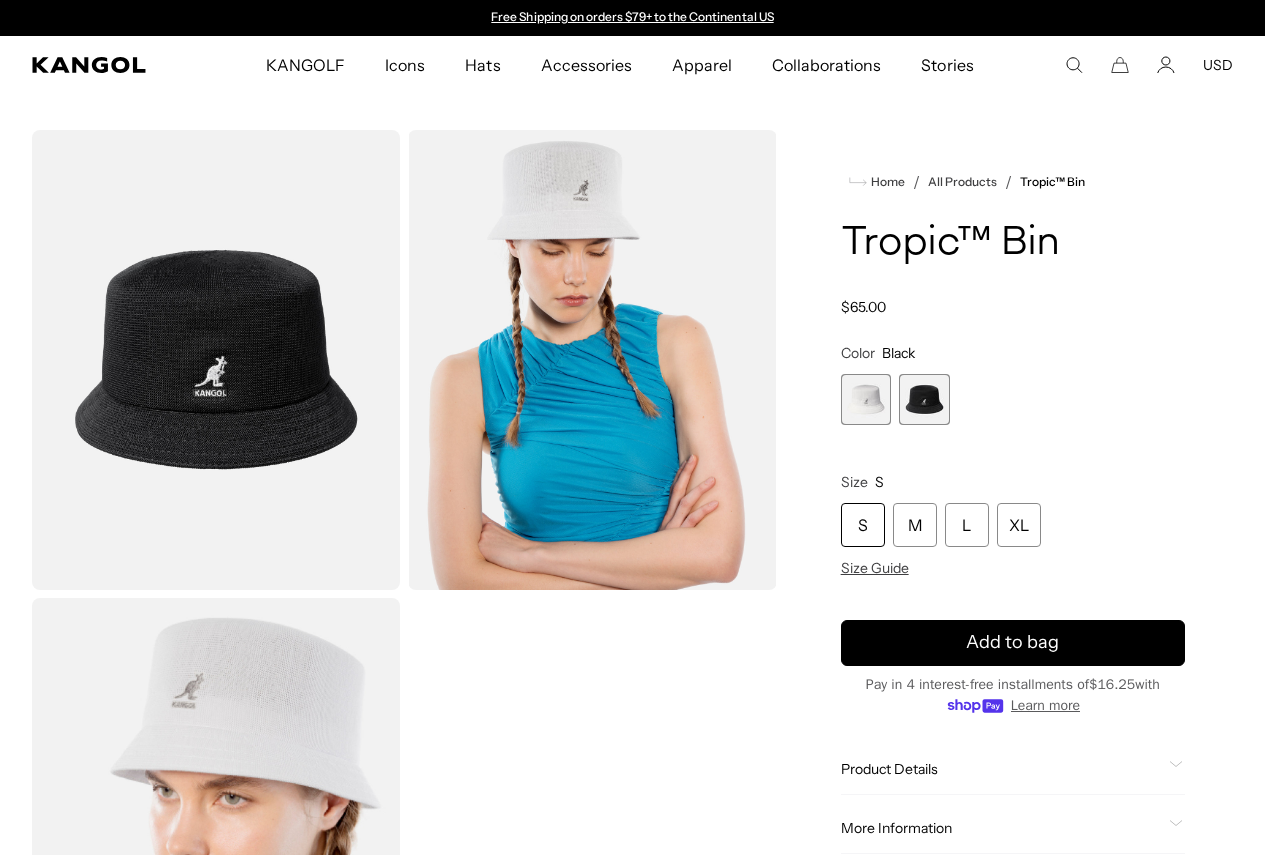 click at bounding box center (866, 399) 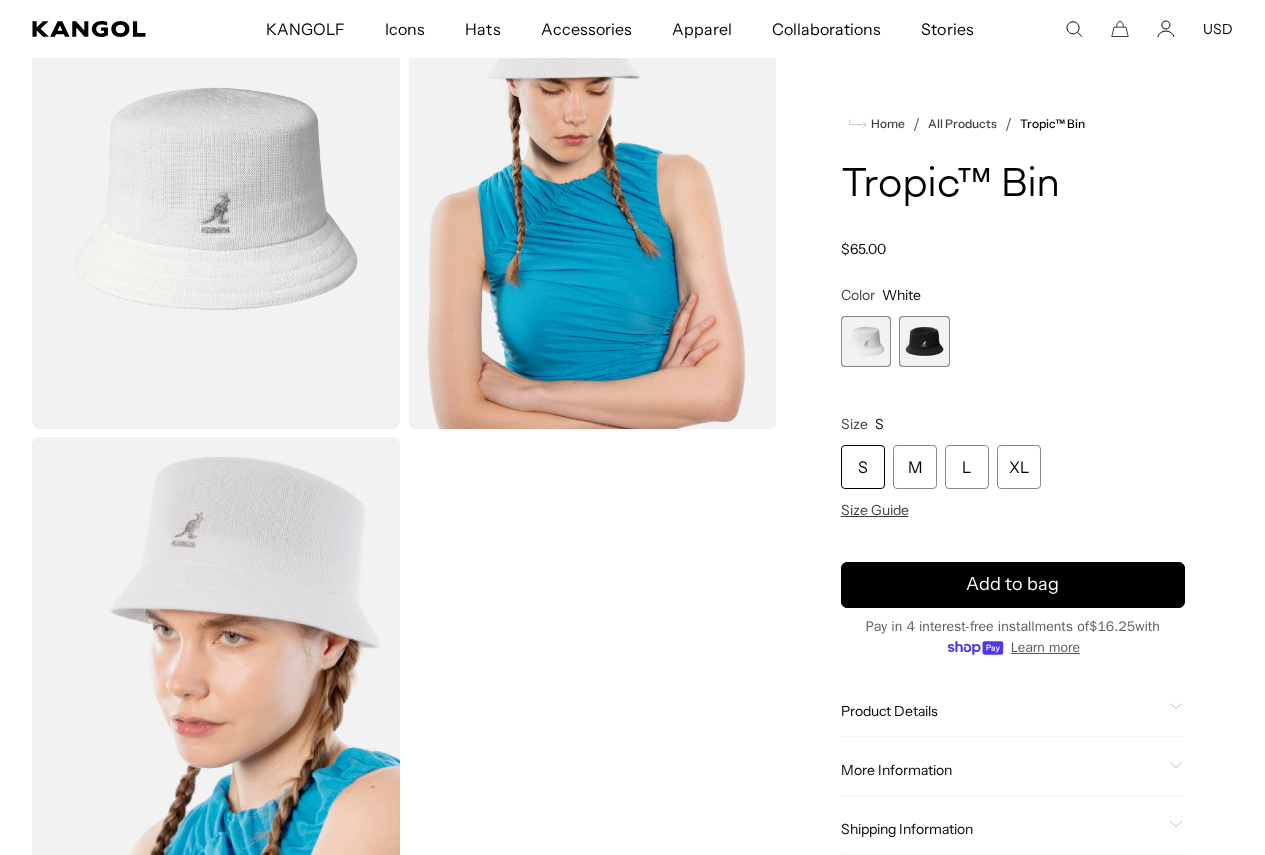 scroll, scrollTop: 400, scrollLeft: 0, axis: vertical 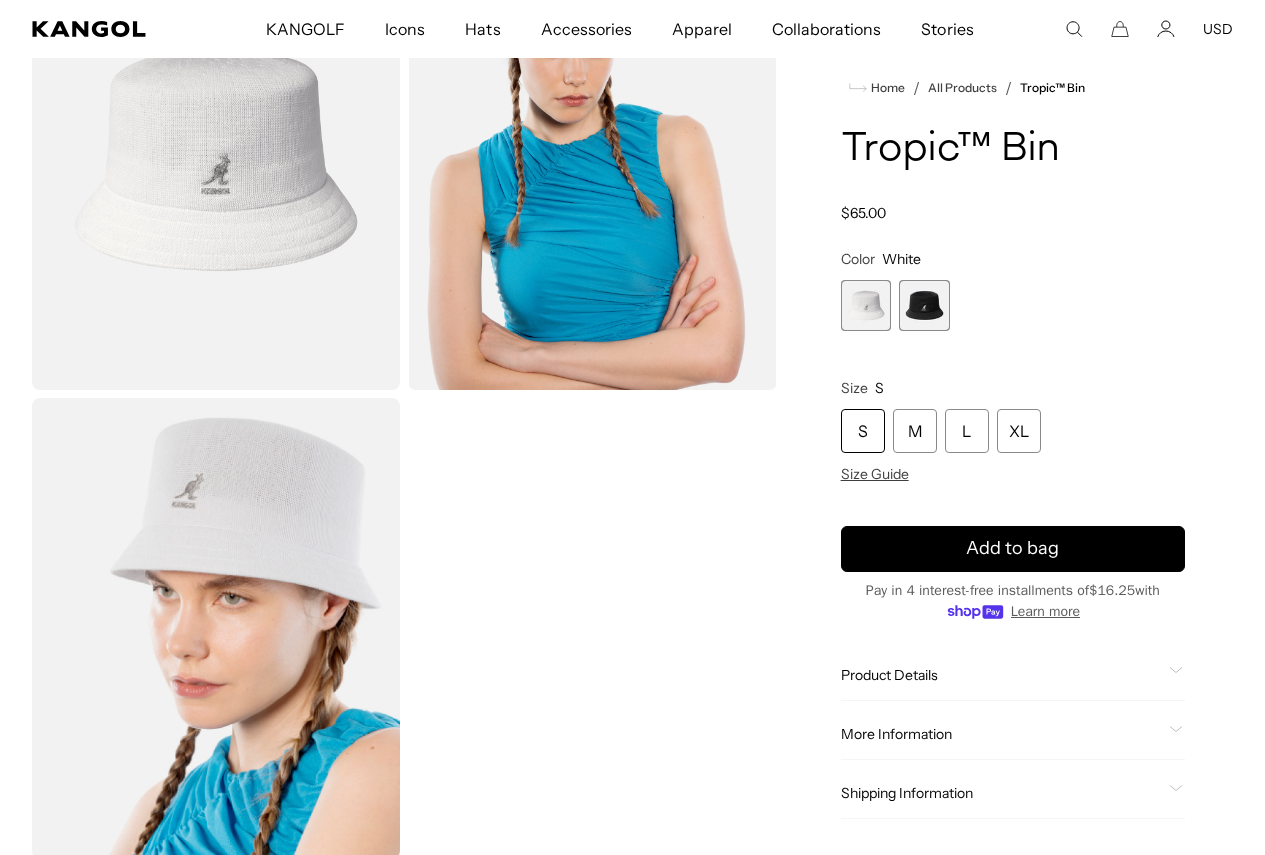 click at bounding box center [924, 305] 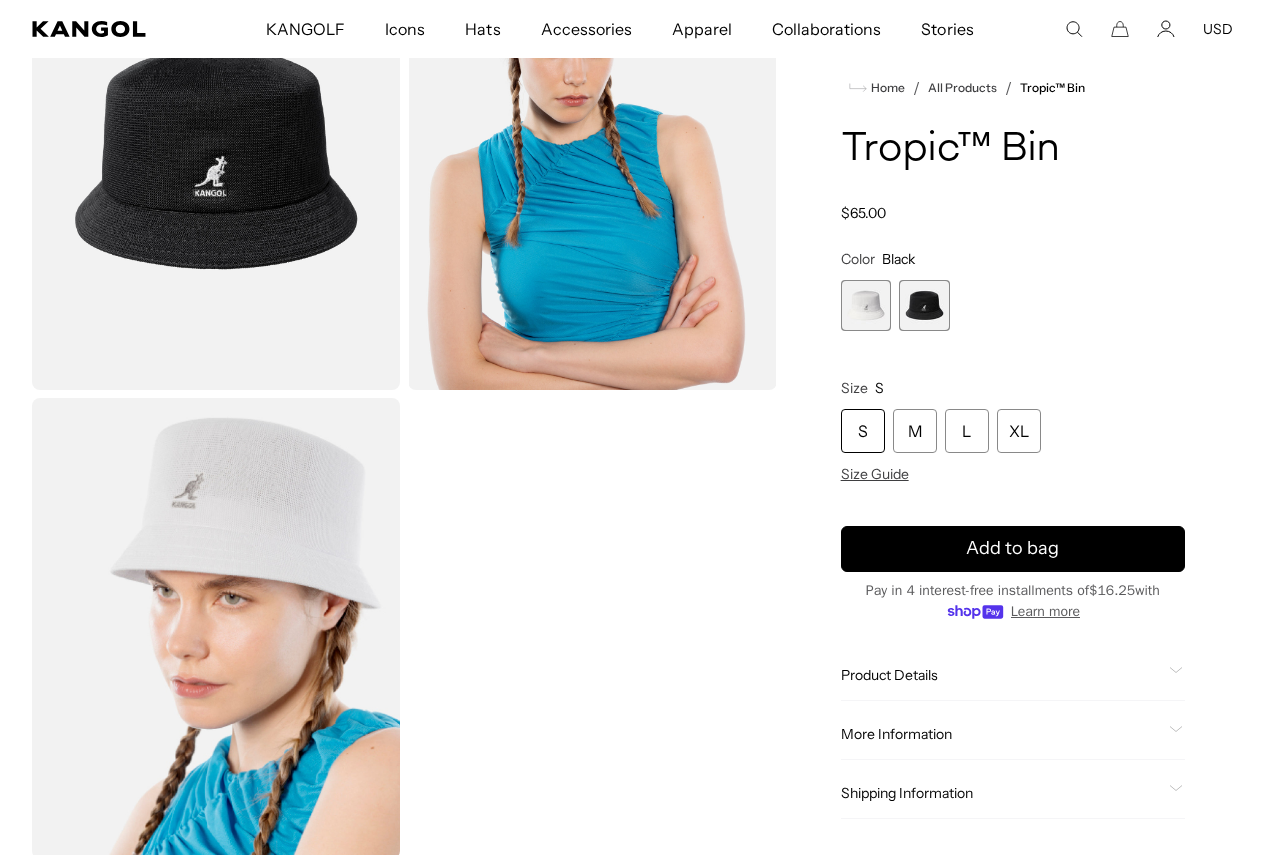 scroll, scrollTop: 0, scrollLeft: 0, axis: both 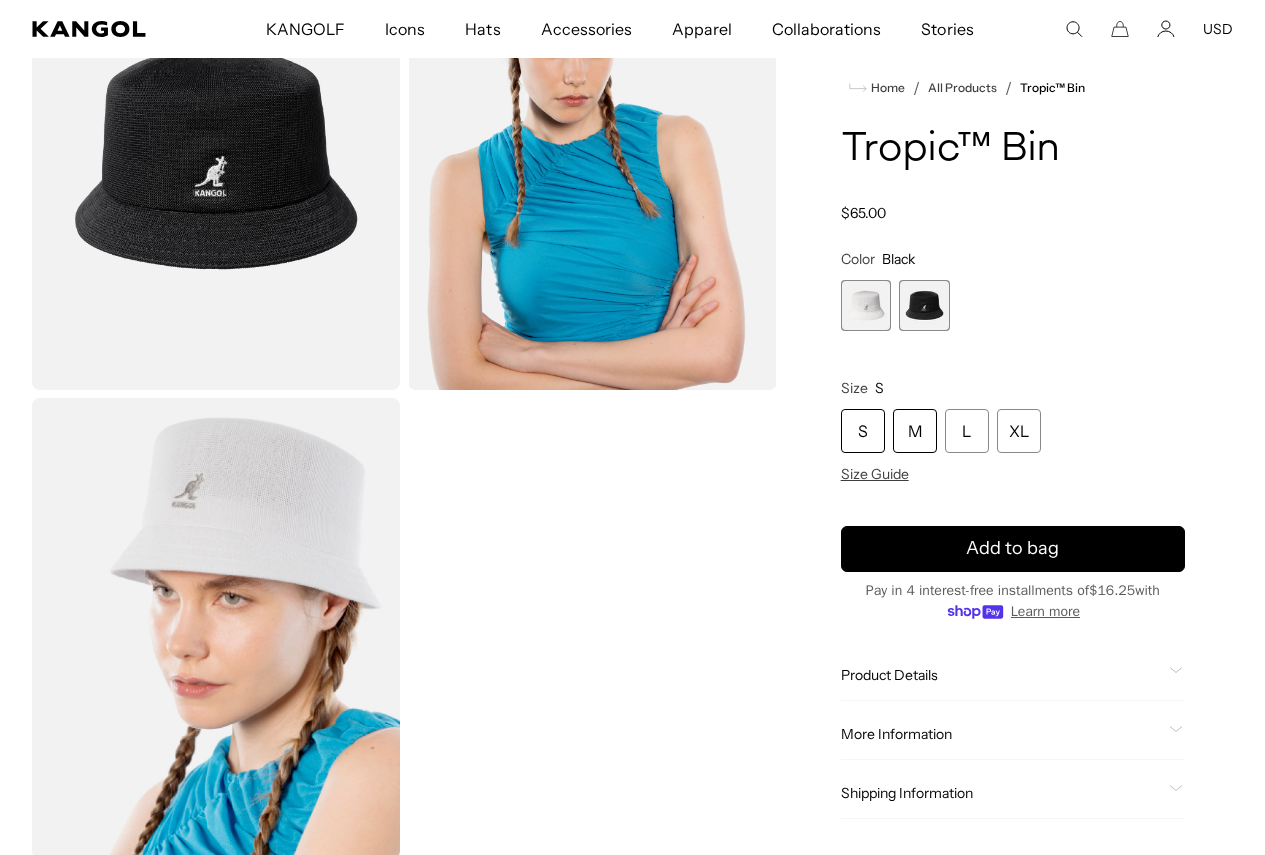 click on "M" at bounding box center [915, 431] 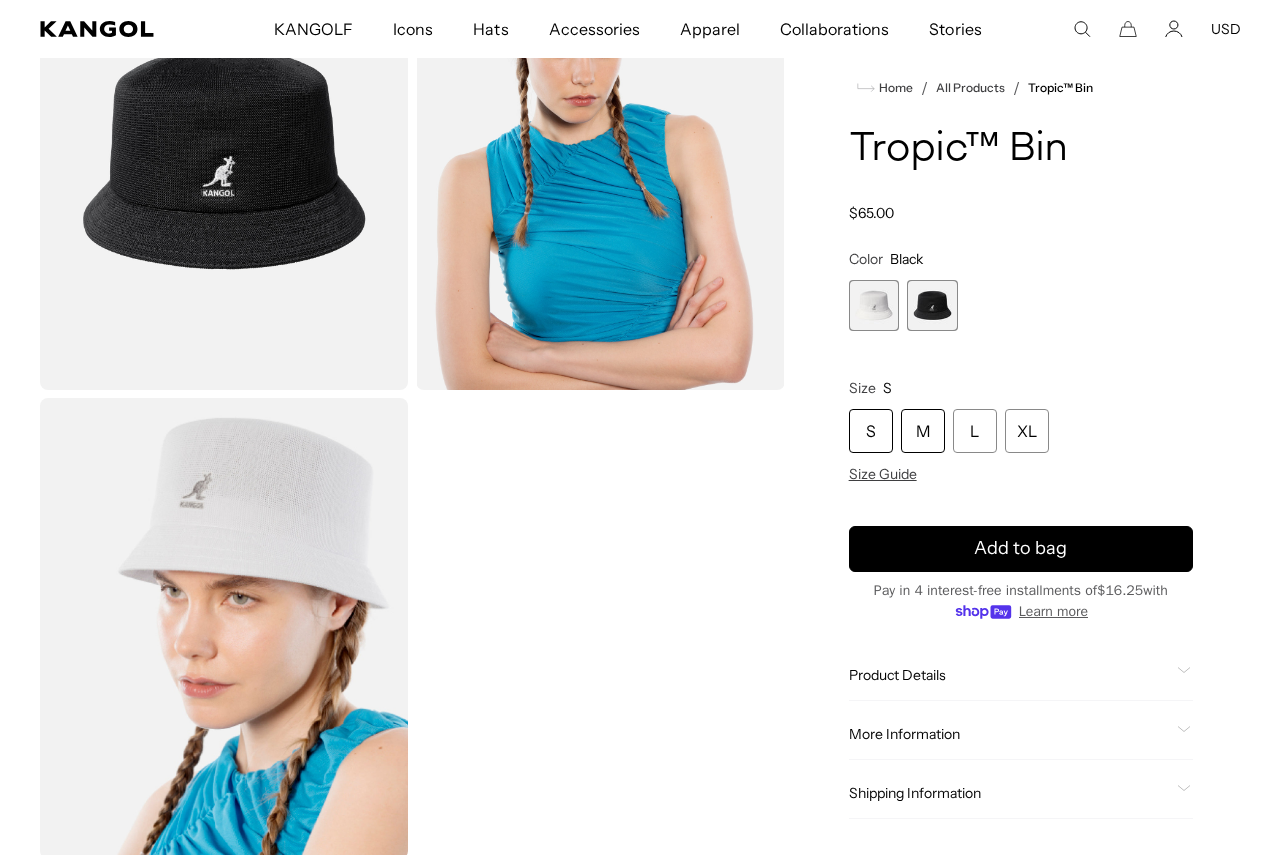 scroll, scrollTop: 0, scrollLeft: 412, axis: horizontal 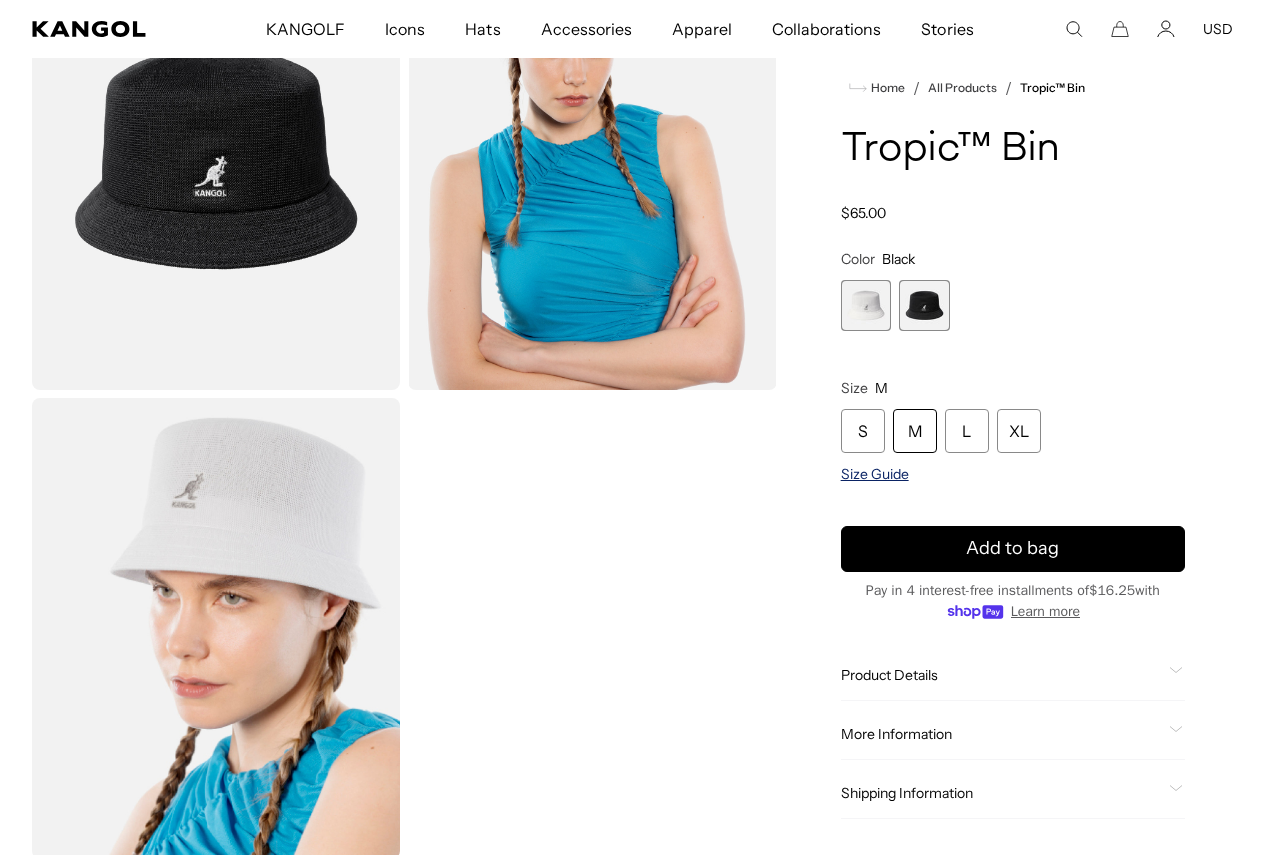 click on "Size Guide" at bounding box center (875, 474) 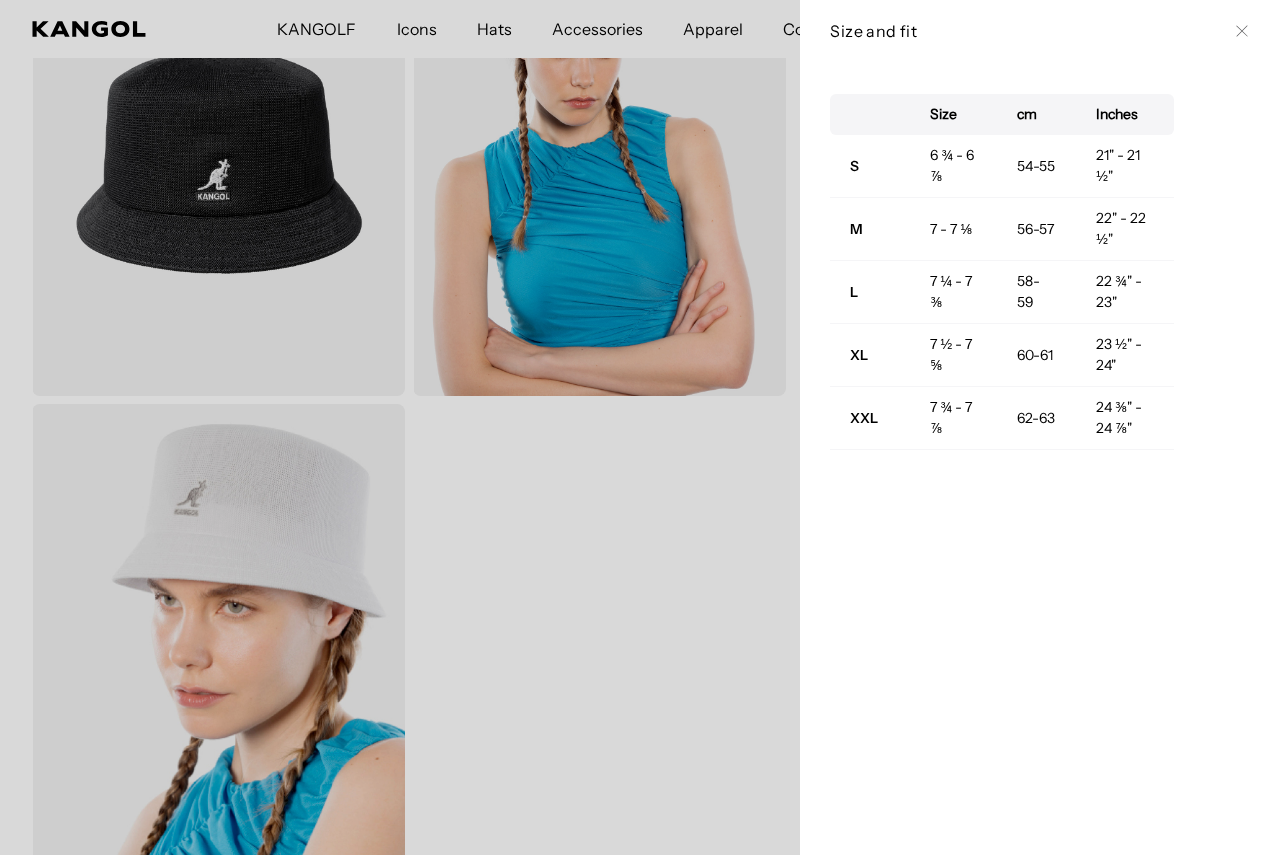 scroll, scrollTop: 0, scrollLeft: 412, axis: horizontal 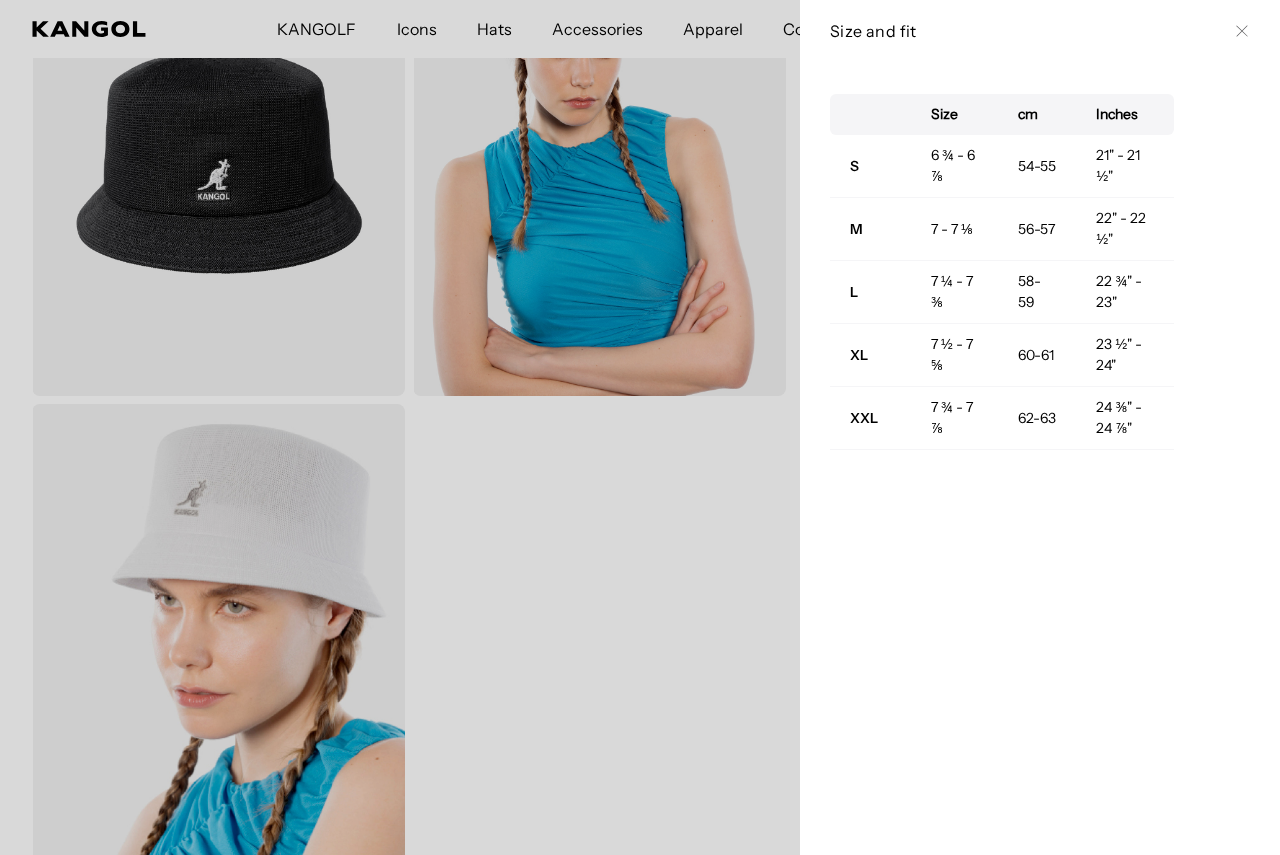 click on "Size and fit
Close" at bounding box center [1040, 31] 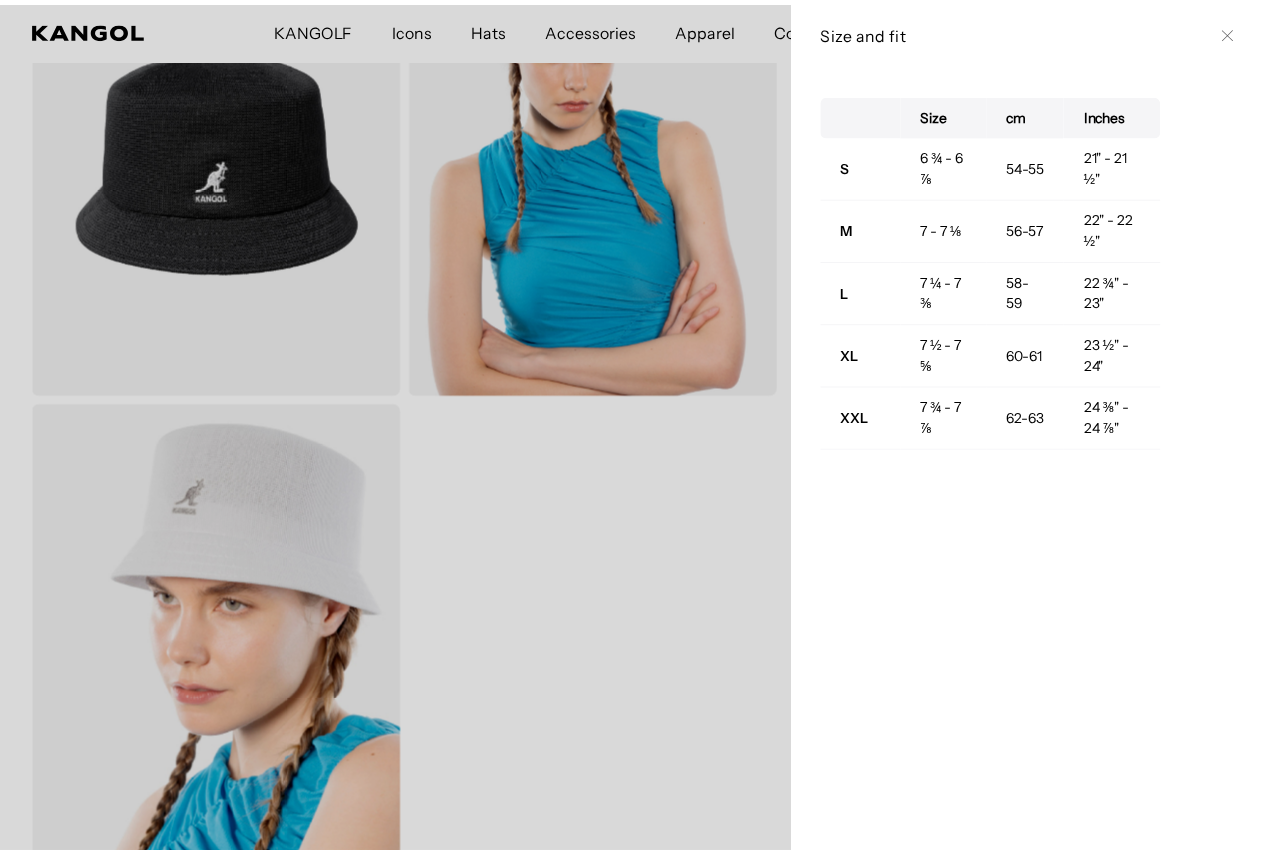 scroll, scrollTop: 0, scrollLeft: 412, axis: horizontal 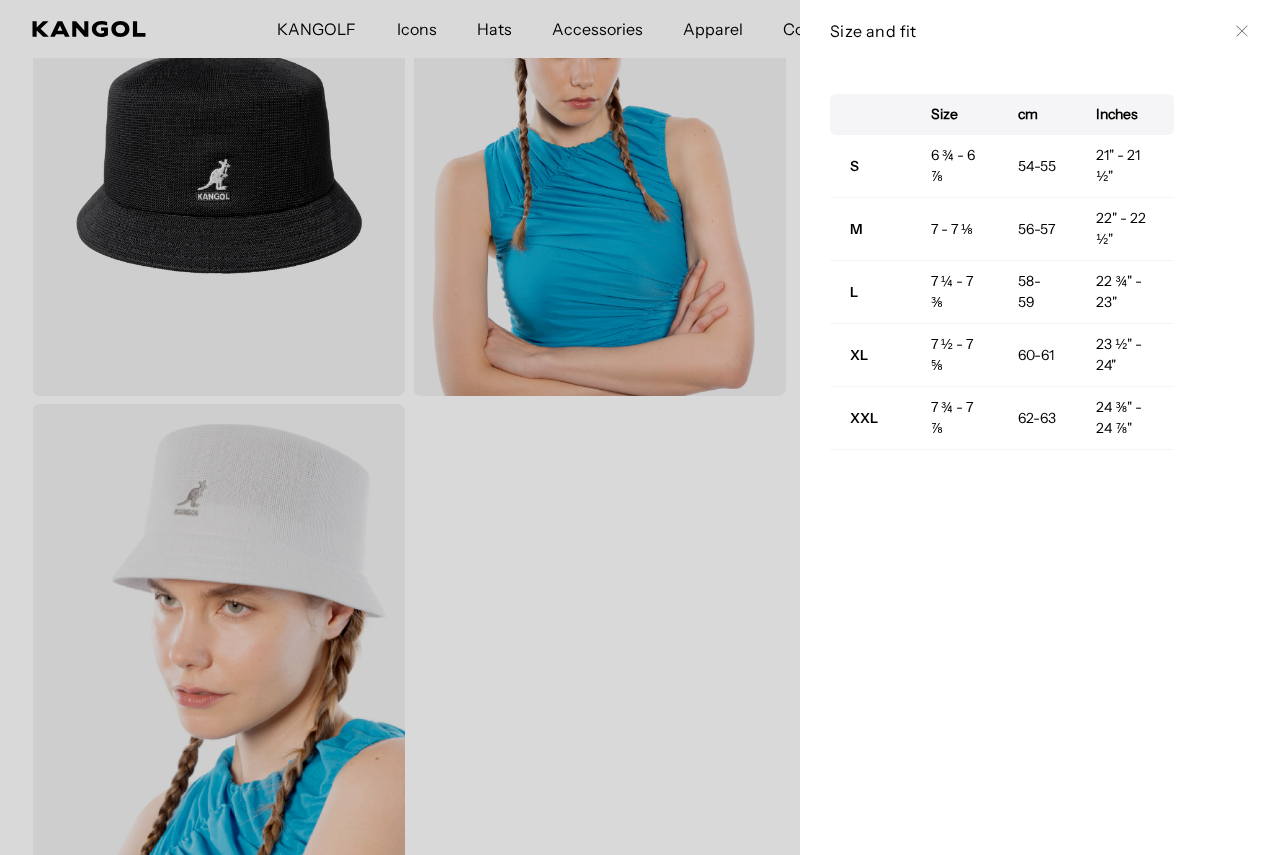 click 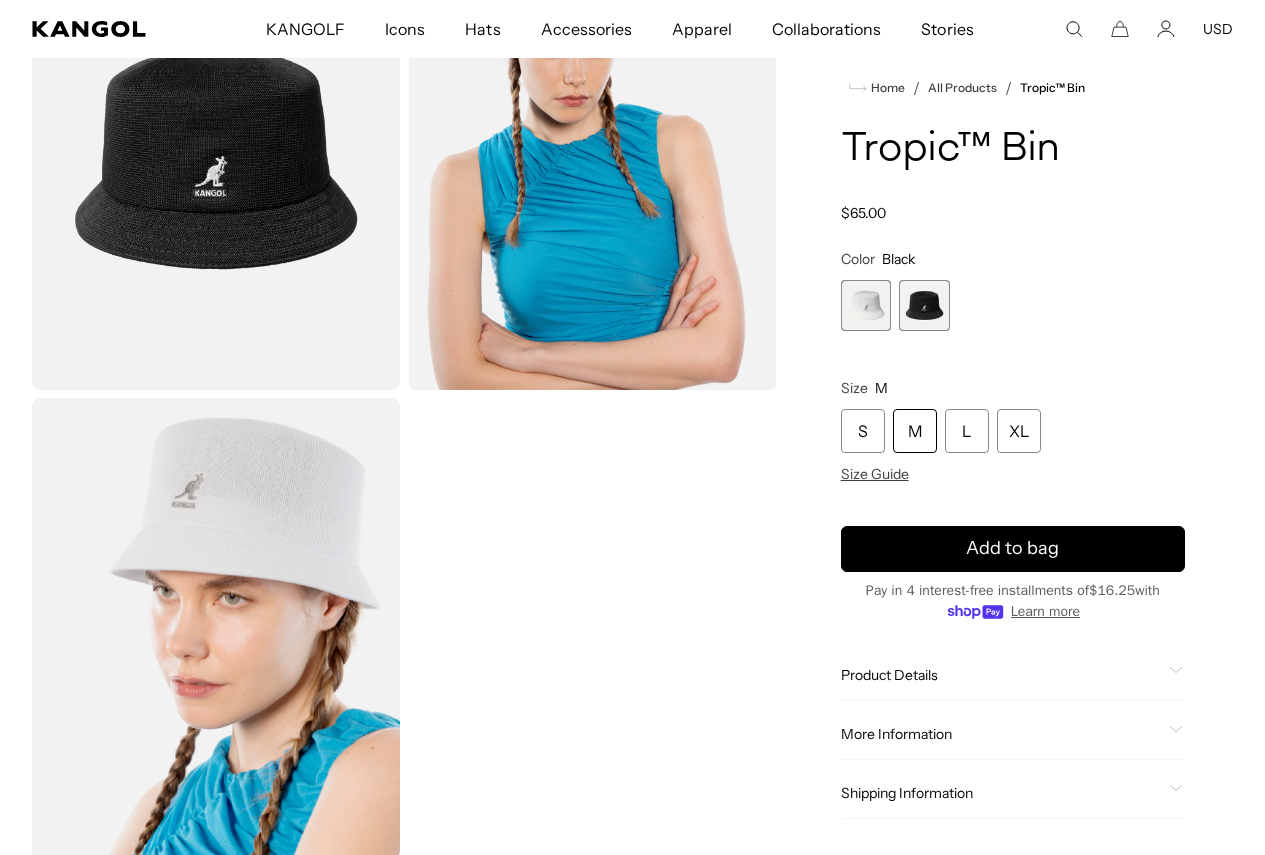 scroll, scrollTop: 0, scrollLeft: 0, axis: both 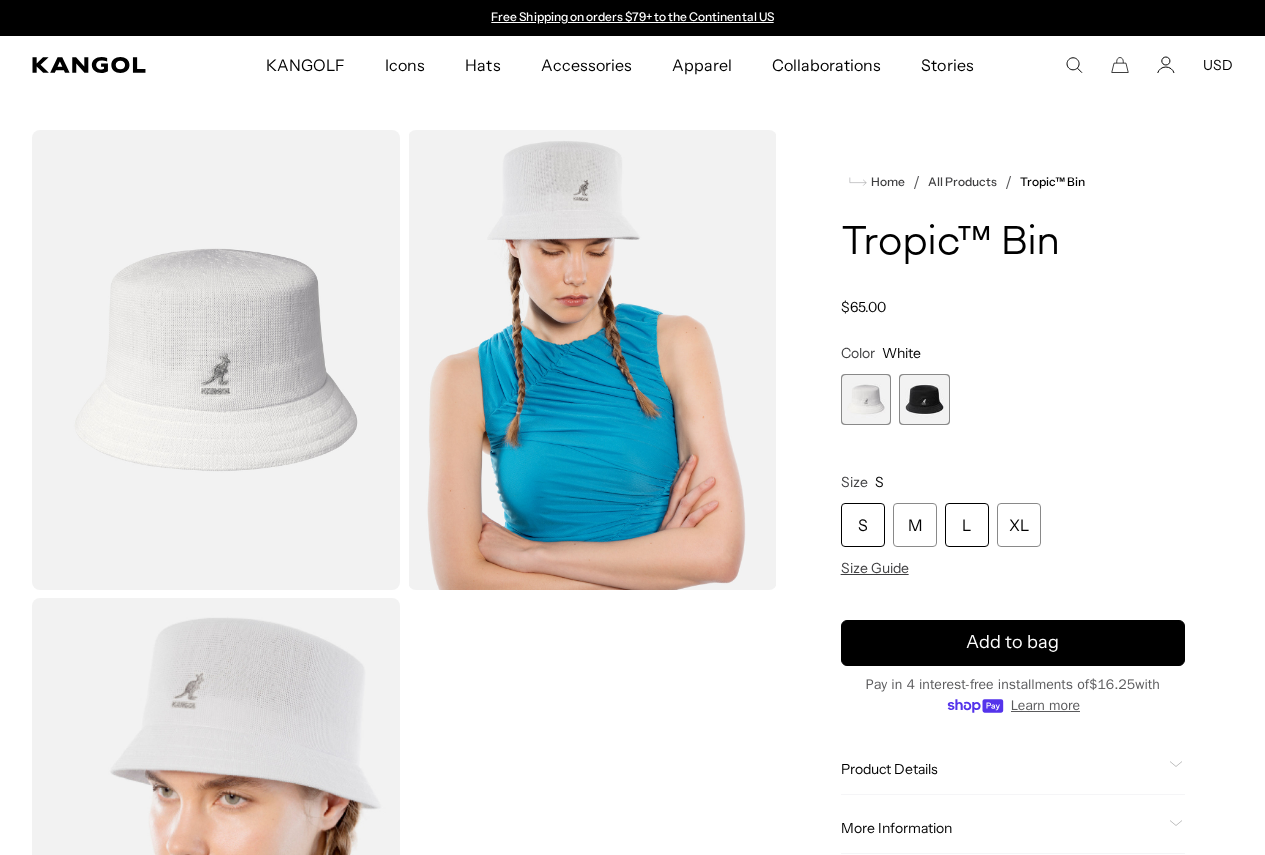 click on "L" at bounding box center [967, 525] 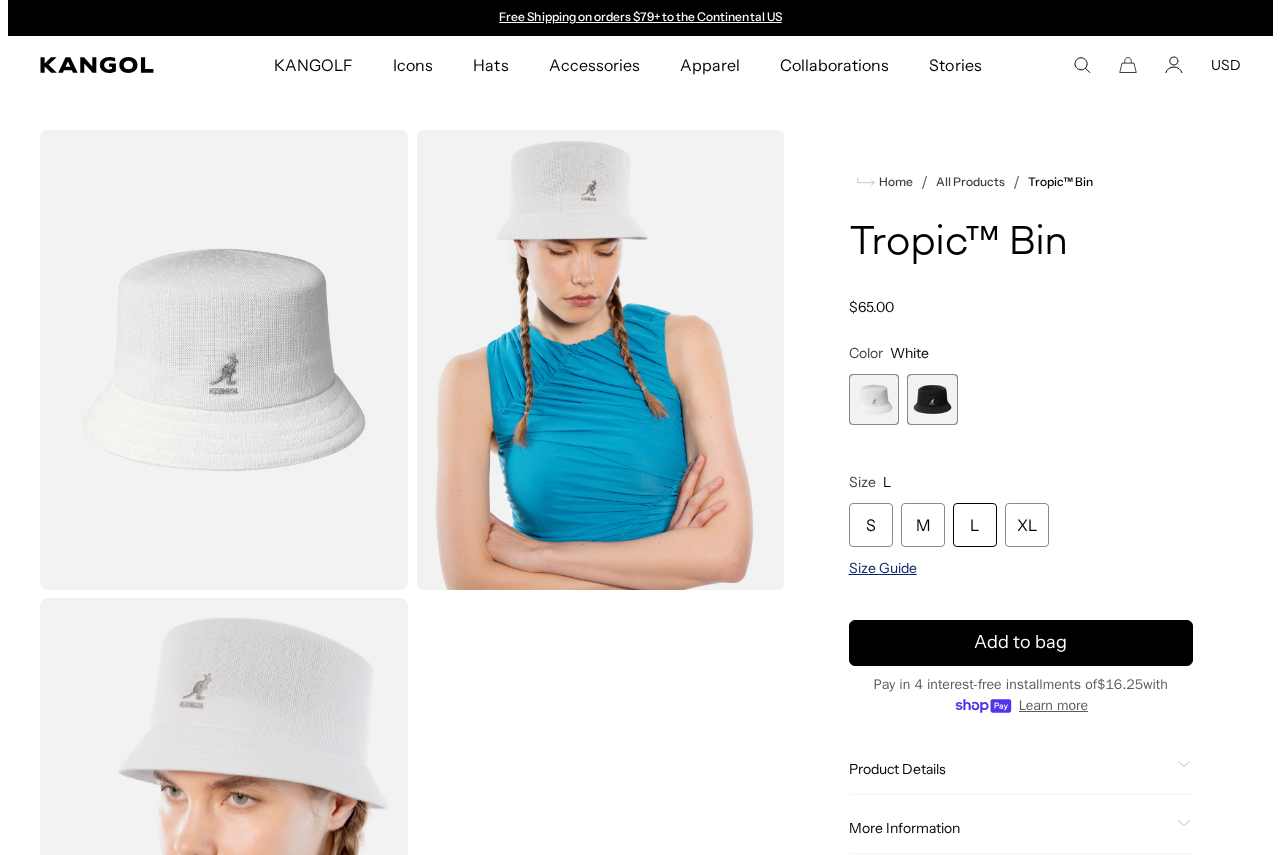 scroll, scrollTop: 0, scrollLeft: 0, axis: both 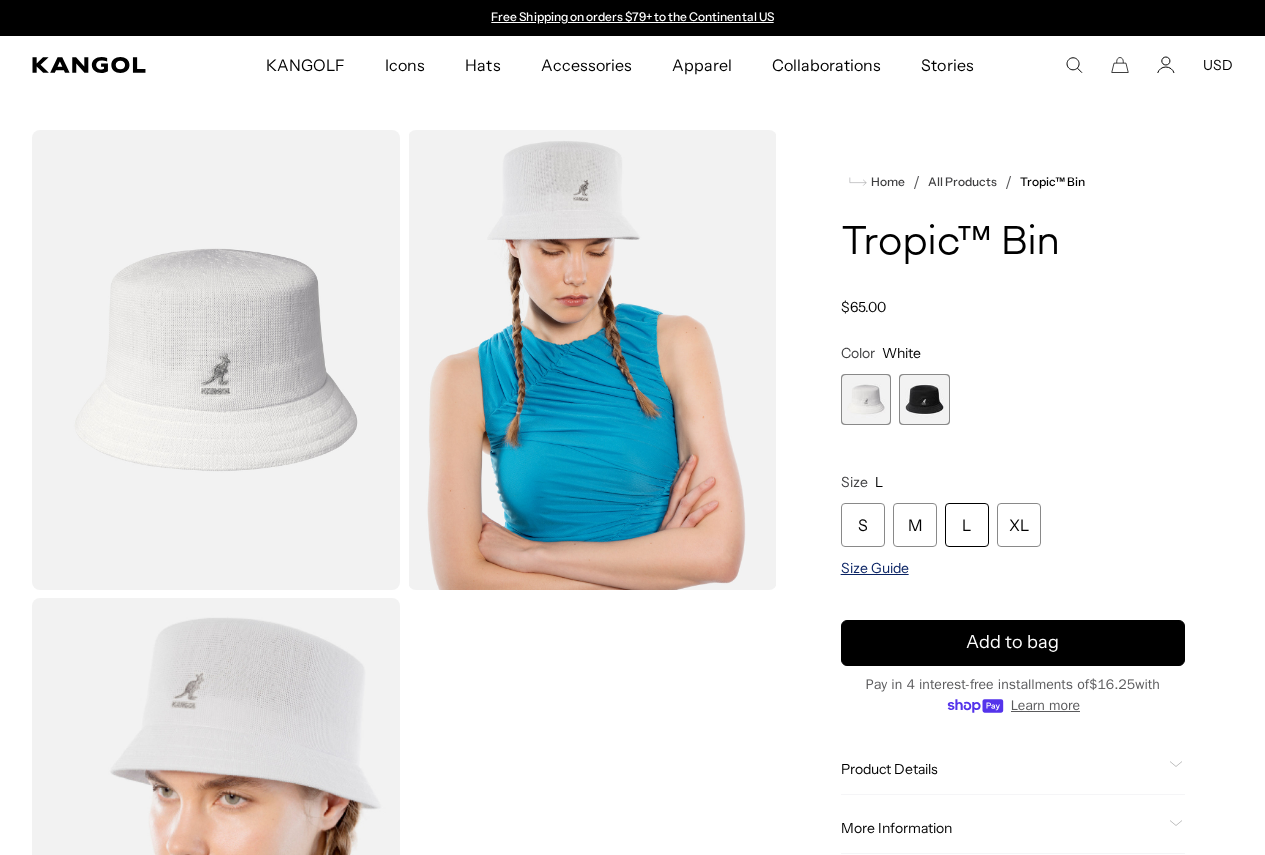 click on "Size Guide" at bounding box center [875, 568] 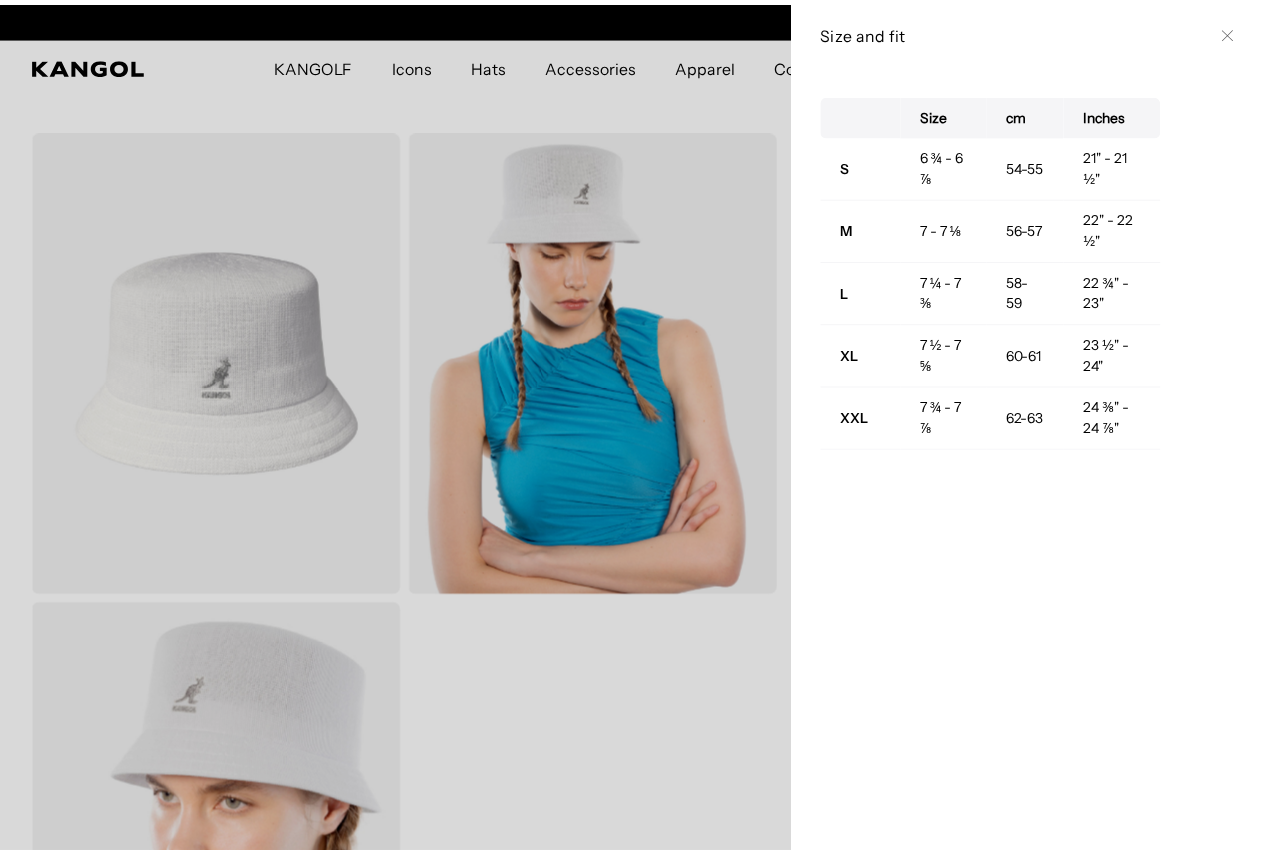 scroll, scrollTop: 0, scrollLeft: 412, axis: horizontal 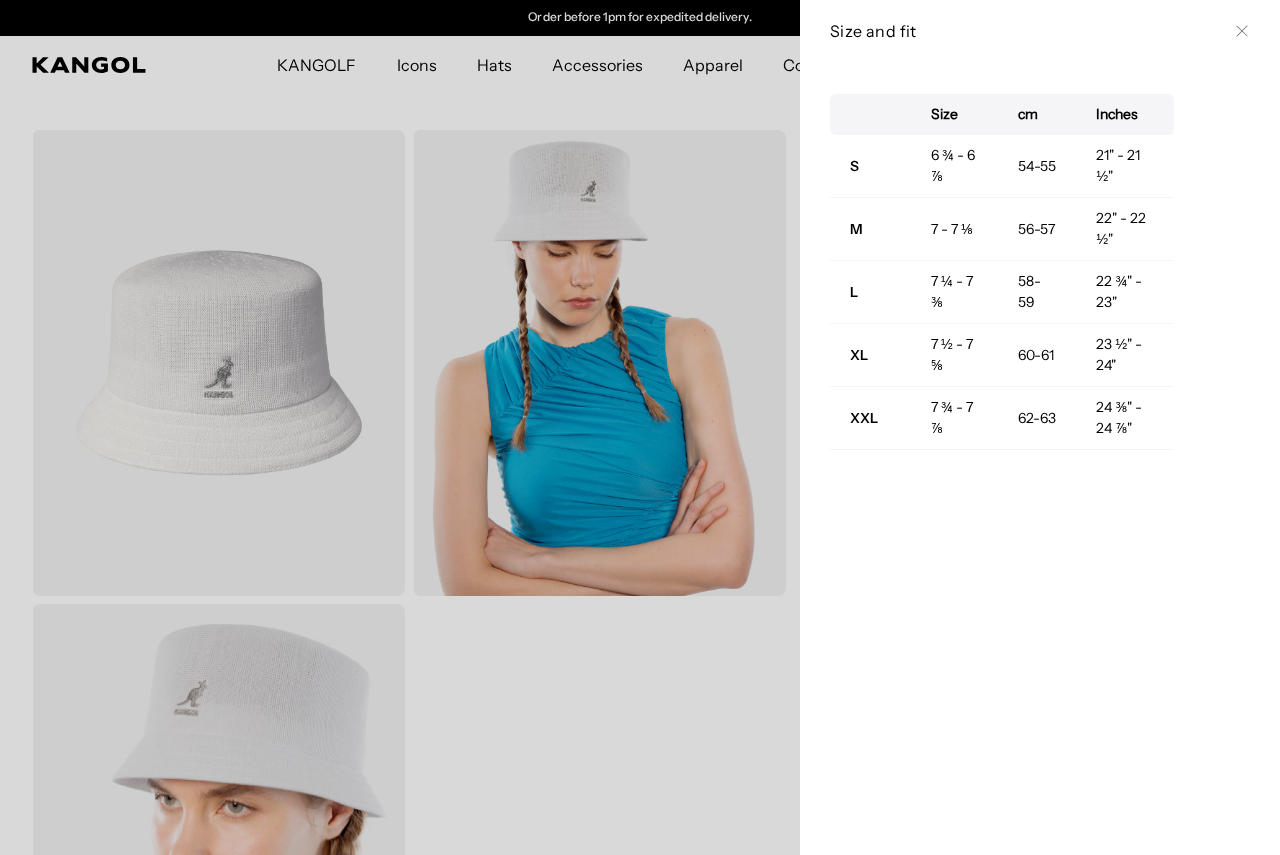 click at bounding box center [640, 427] 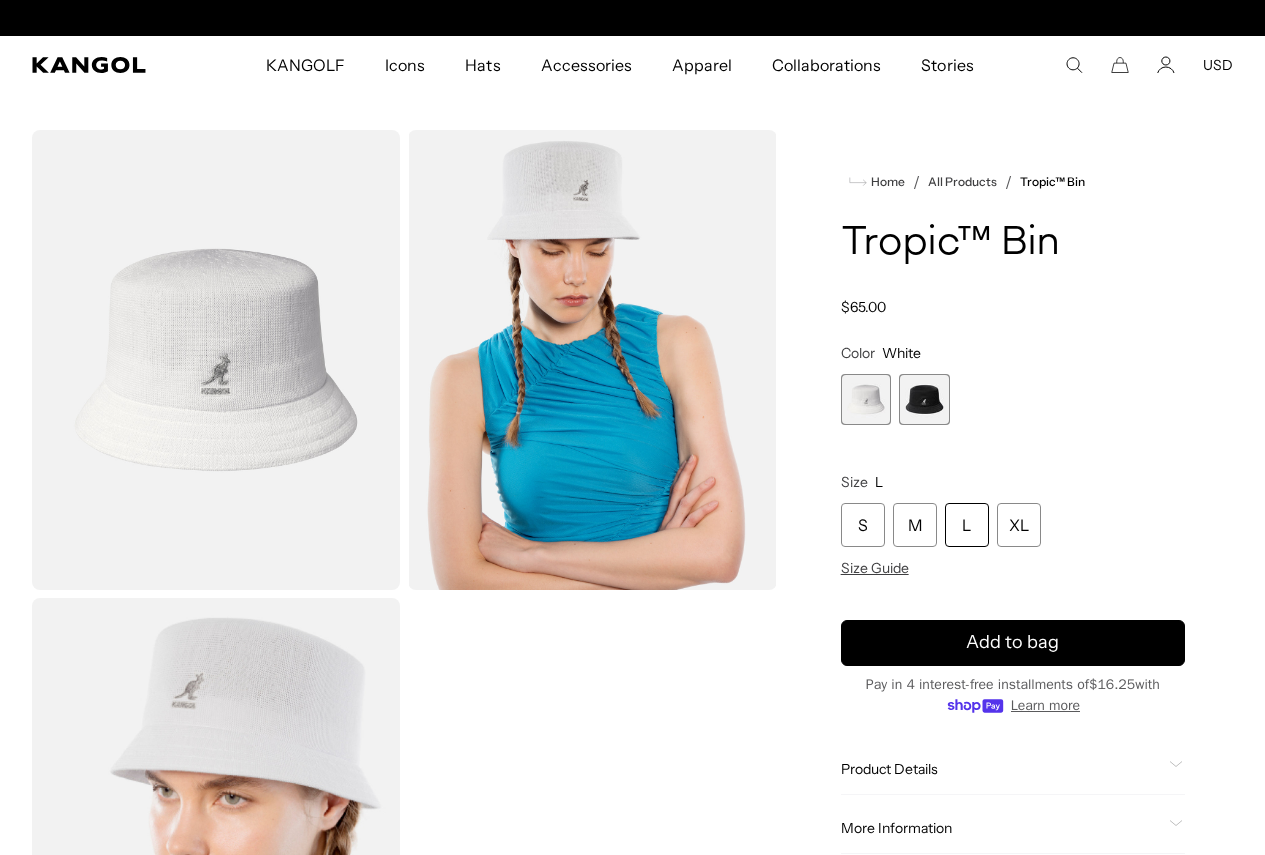 scroll, scrollTop: 400, scrollLeft: 0, axis: vertical 